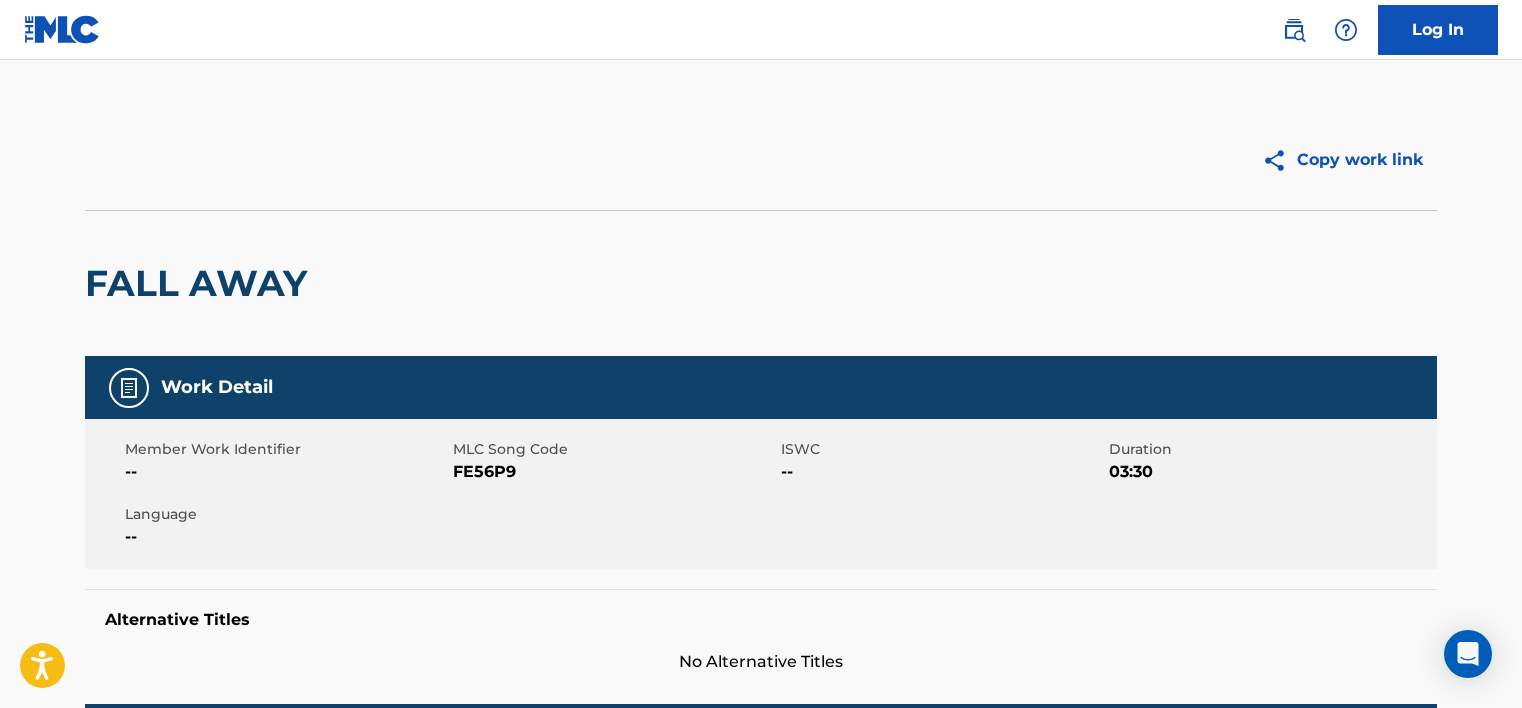 scroll, scrollTop: 1300, scrollLeft: 0, axis: vertical 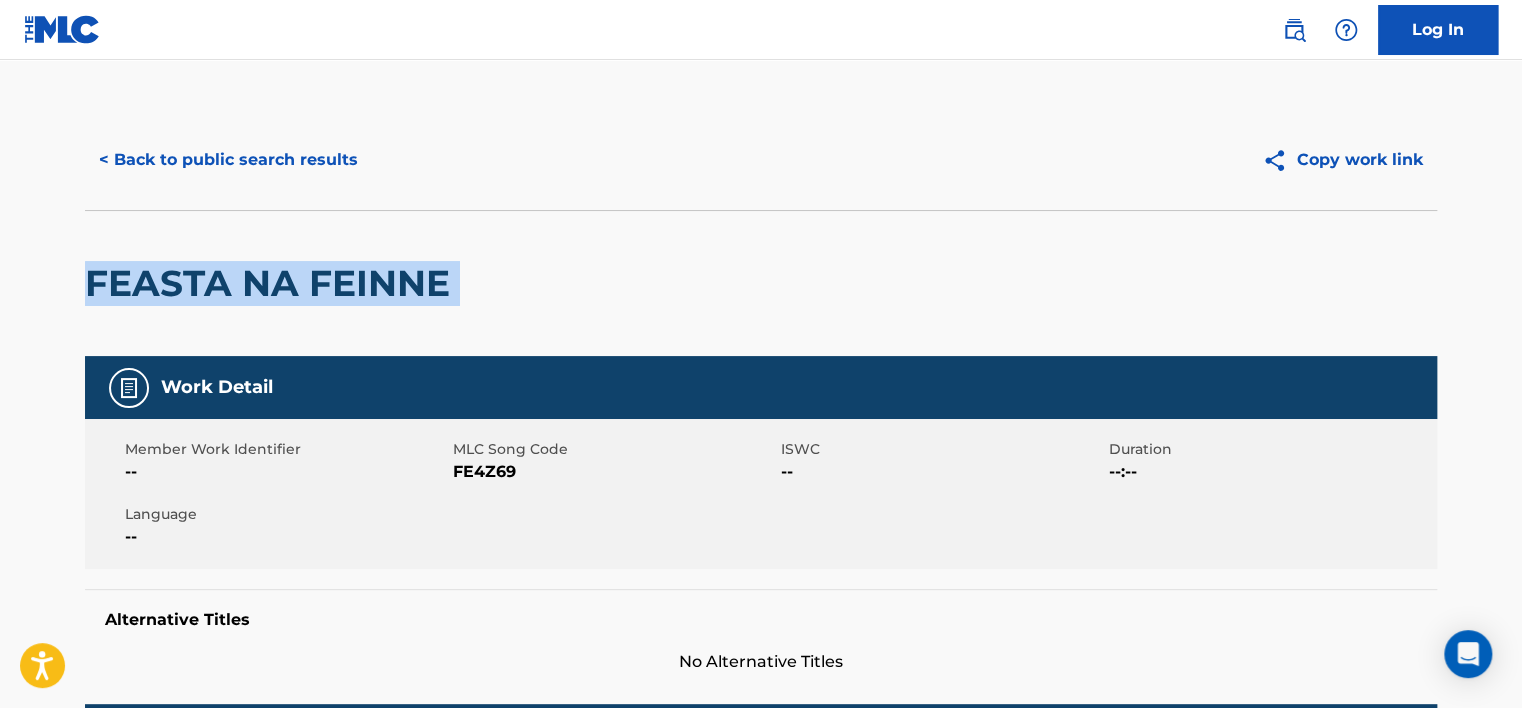click on "< Back to public search results" at bounding box center (228, 160) 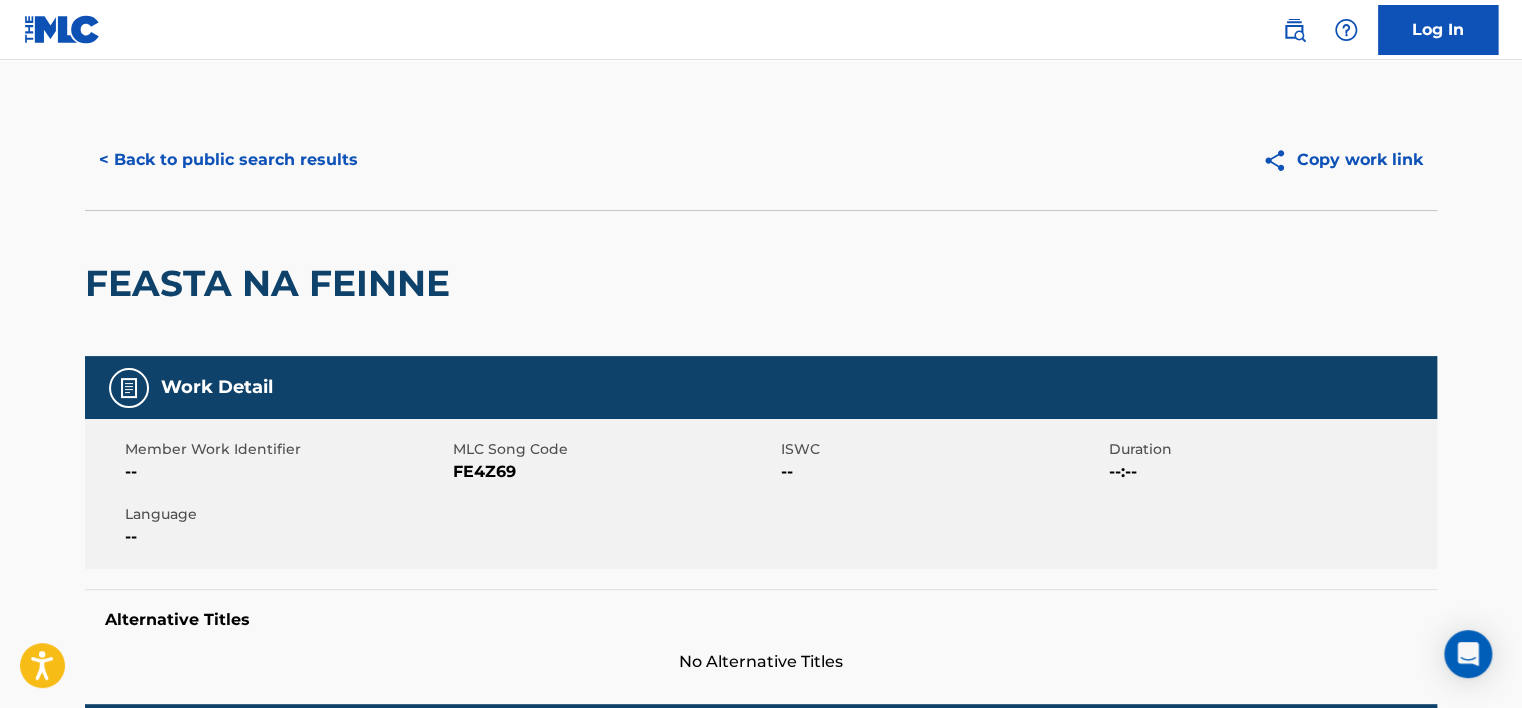 scroll, scrollTop: 265, scrollLeft: 0, axis: vertical 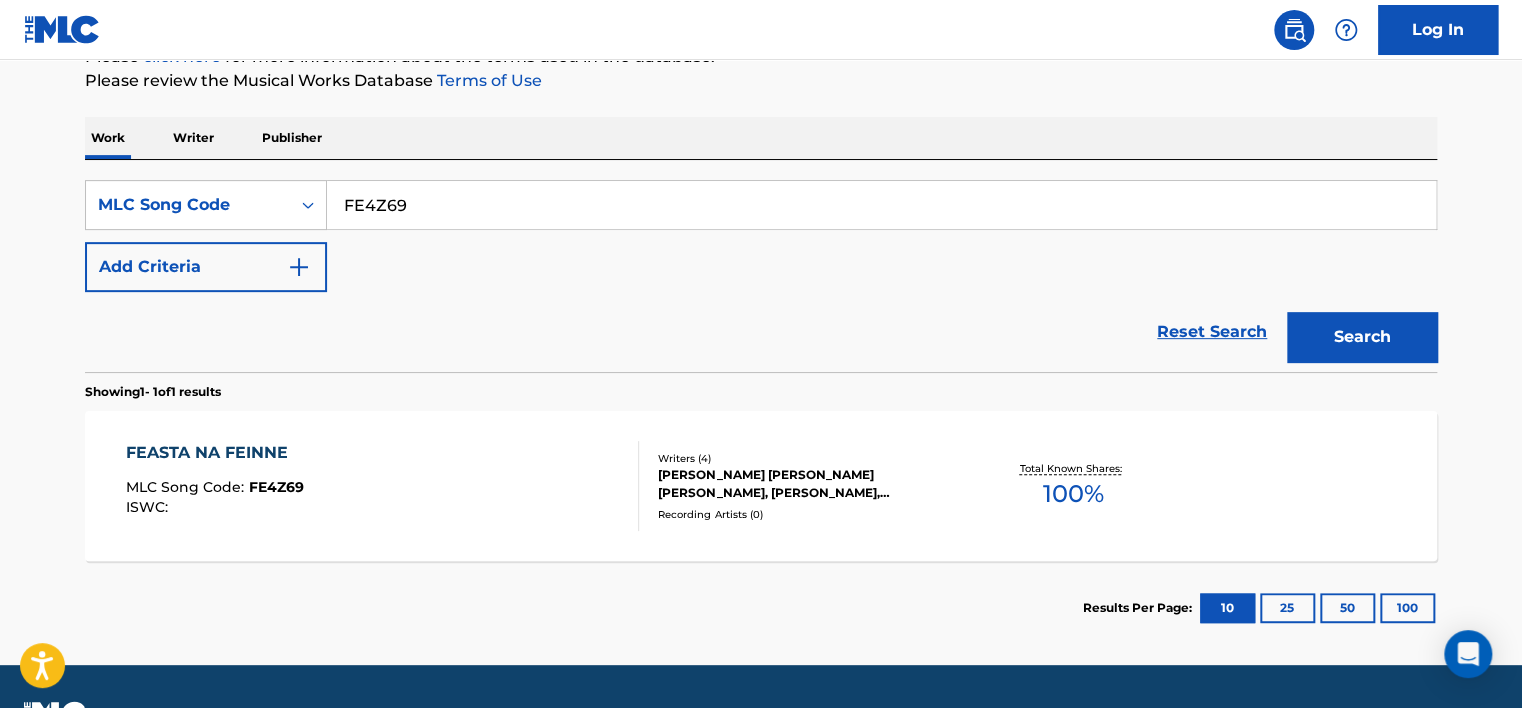 click on "Add Criteria" at bounding box center (206, 267) 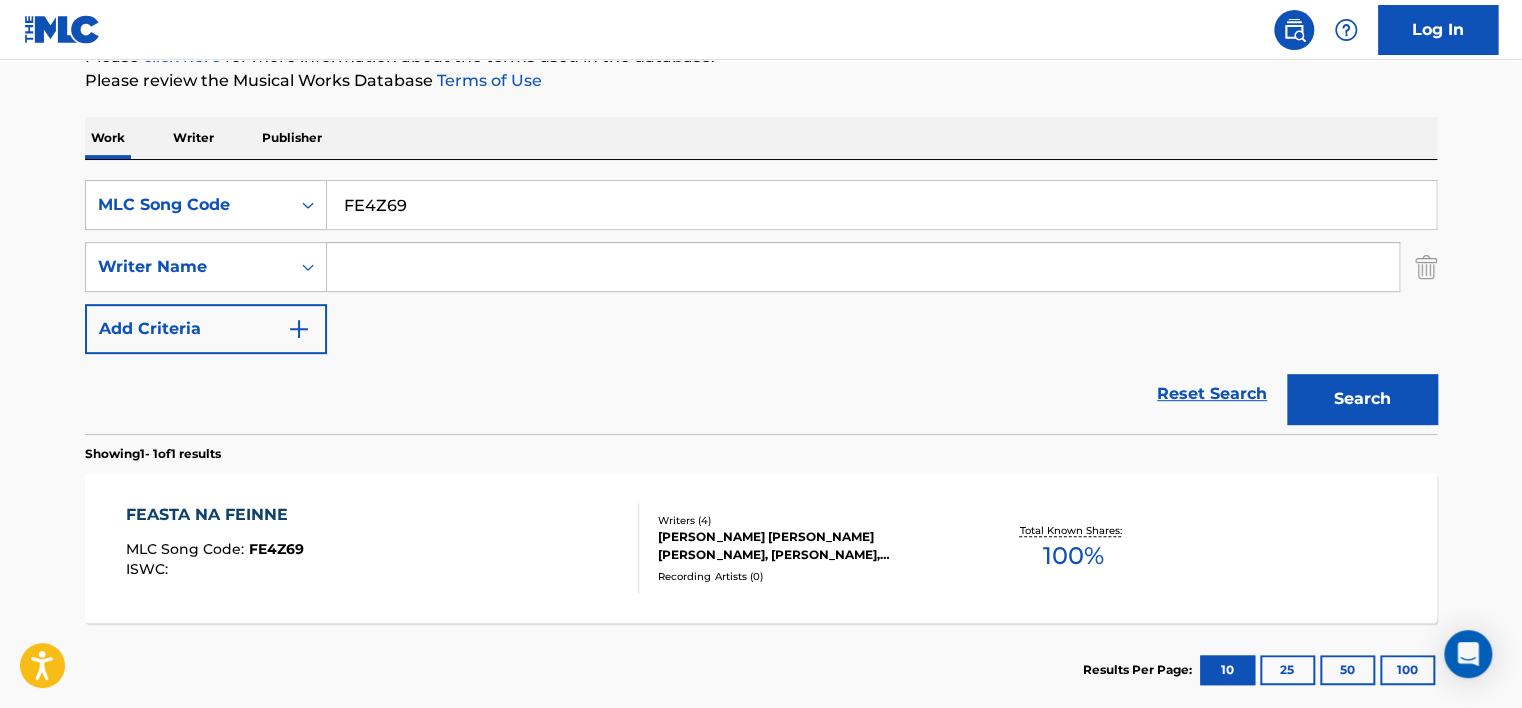 click at bounding box center [863, 267] 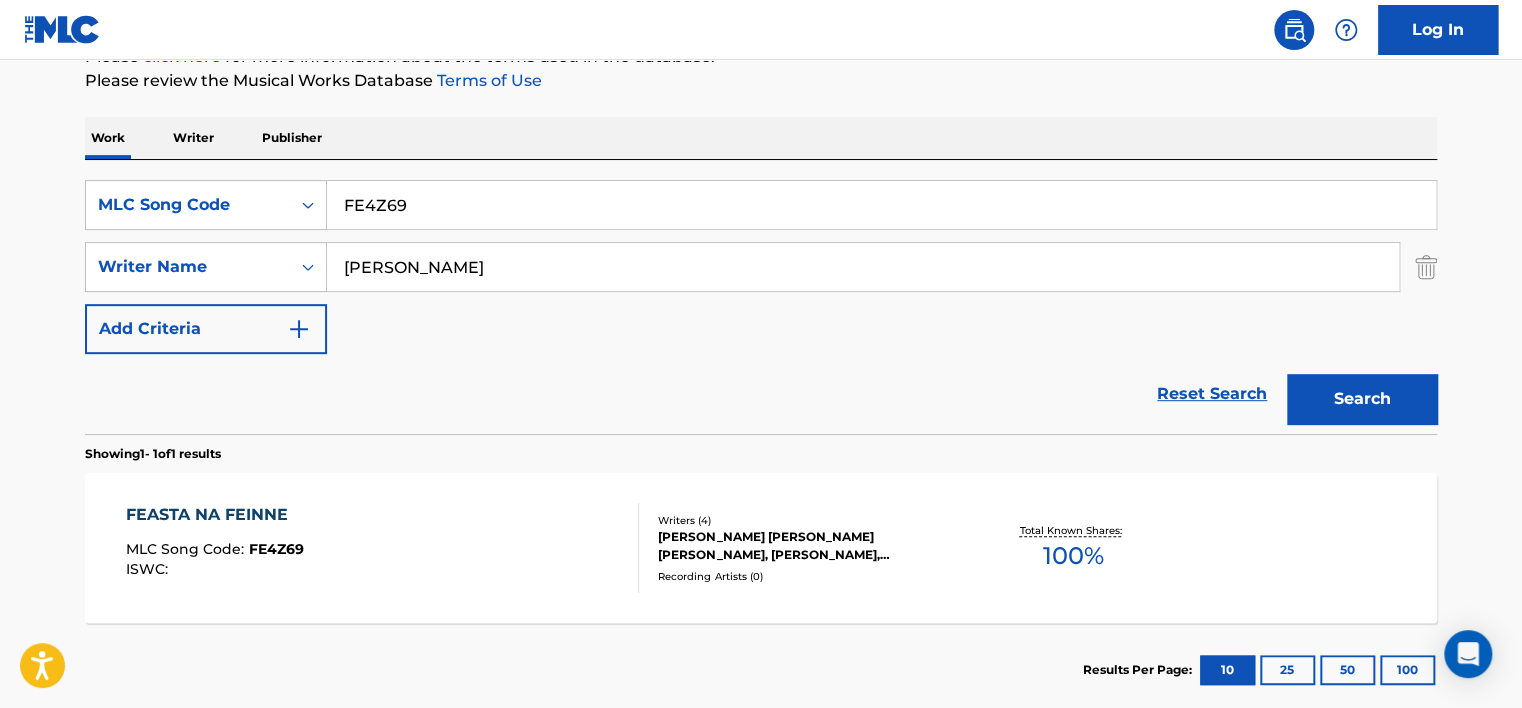 type on "[PERSON_NAME]" 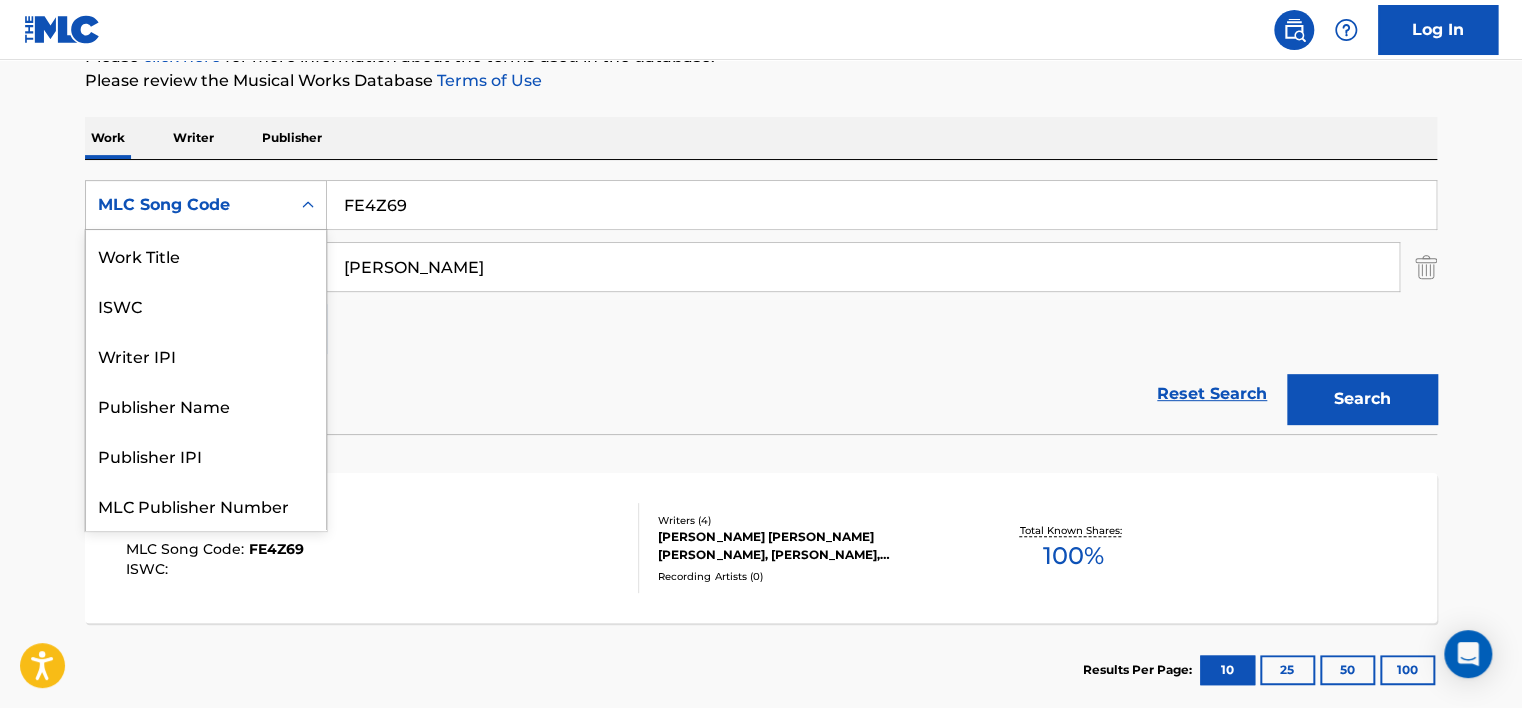 click on "MLC Song Code" at bounding box center [188, 205] 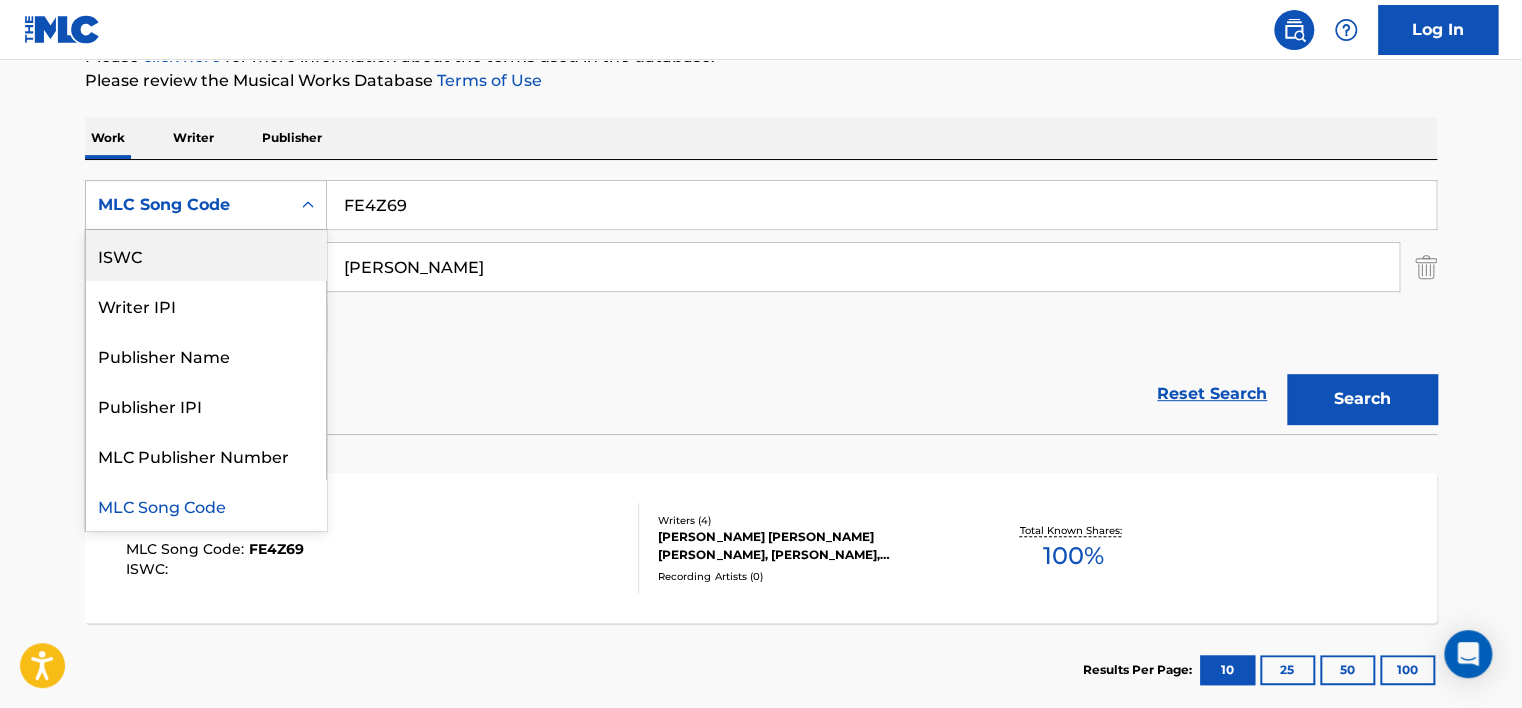 scroll, scrollTop: 0, scrollLeft: 0, axis: both 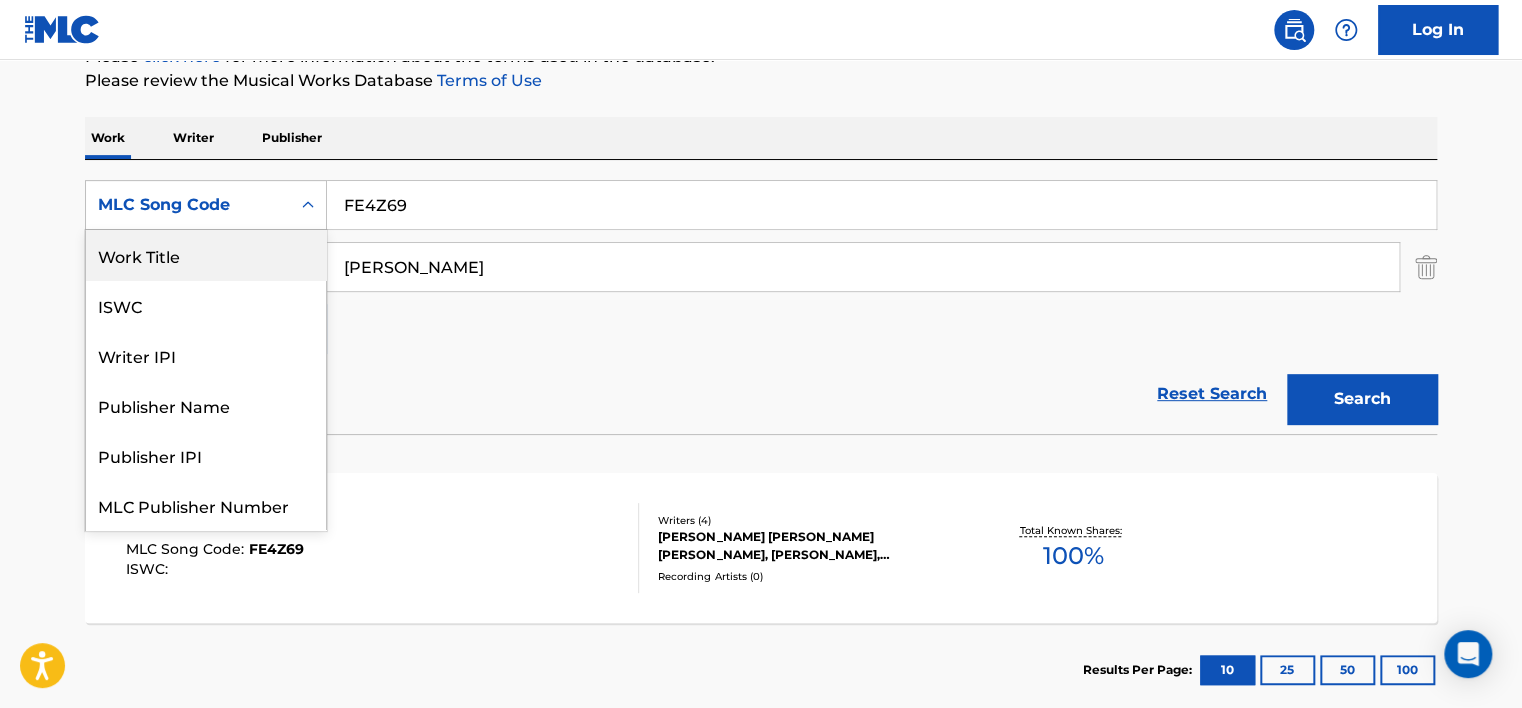 click on "Work Title" at bounding box center [206, 255] 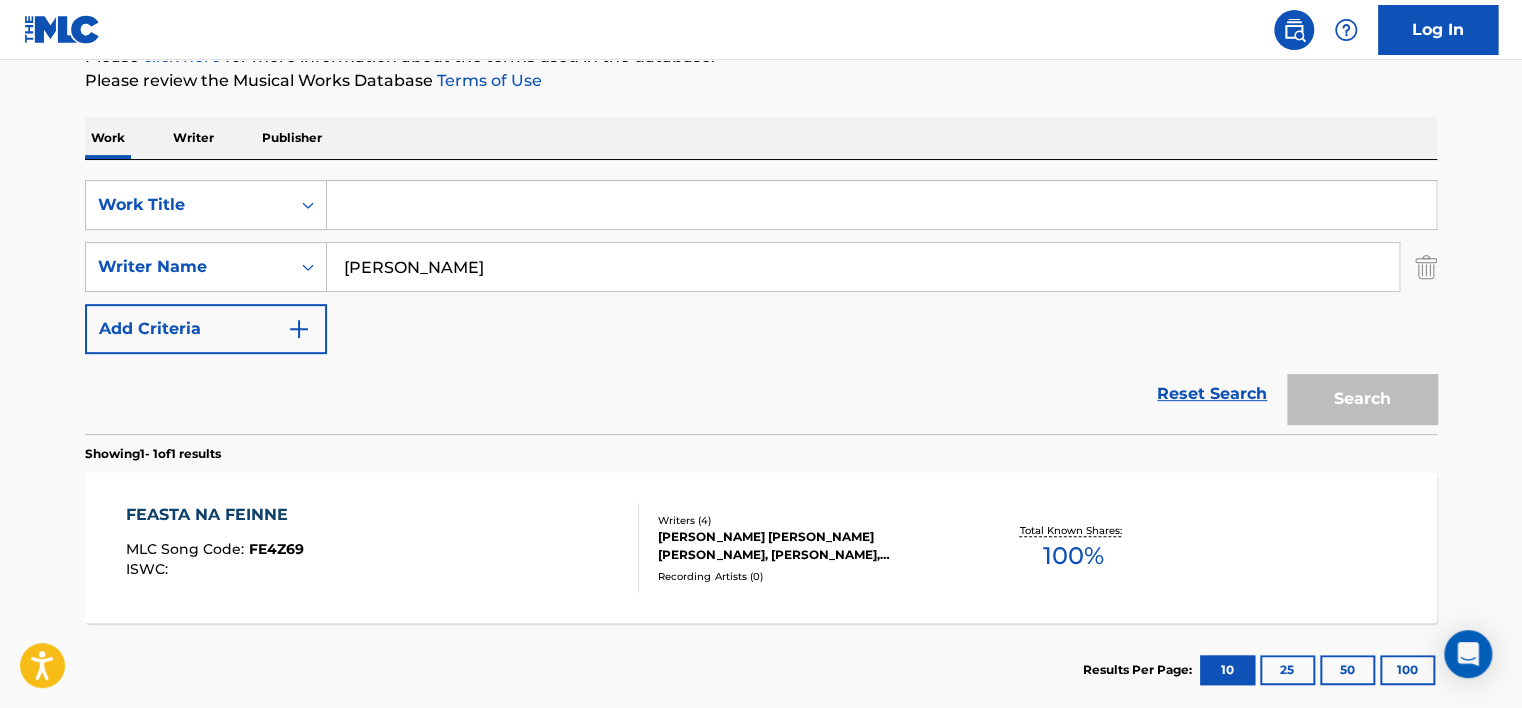click at bounding box center (881, 205) 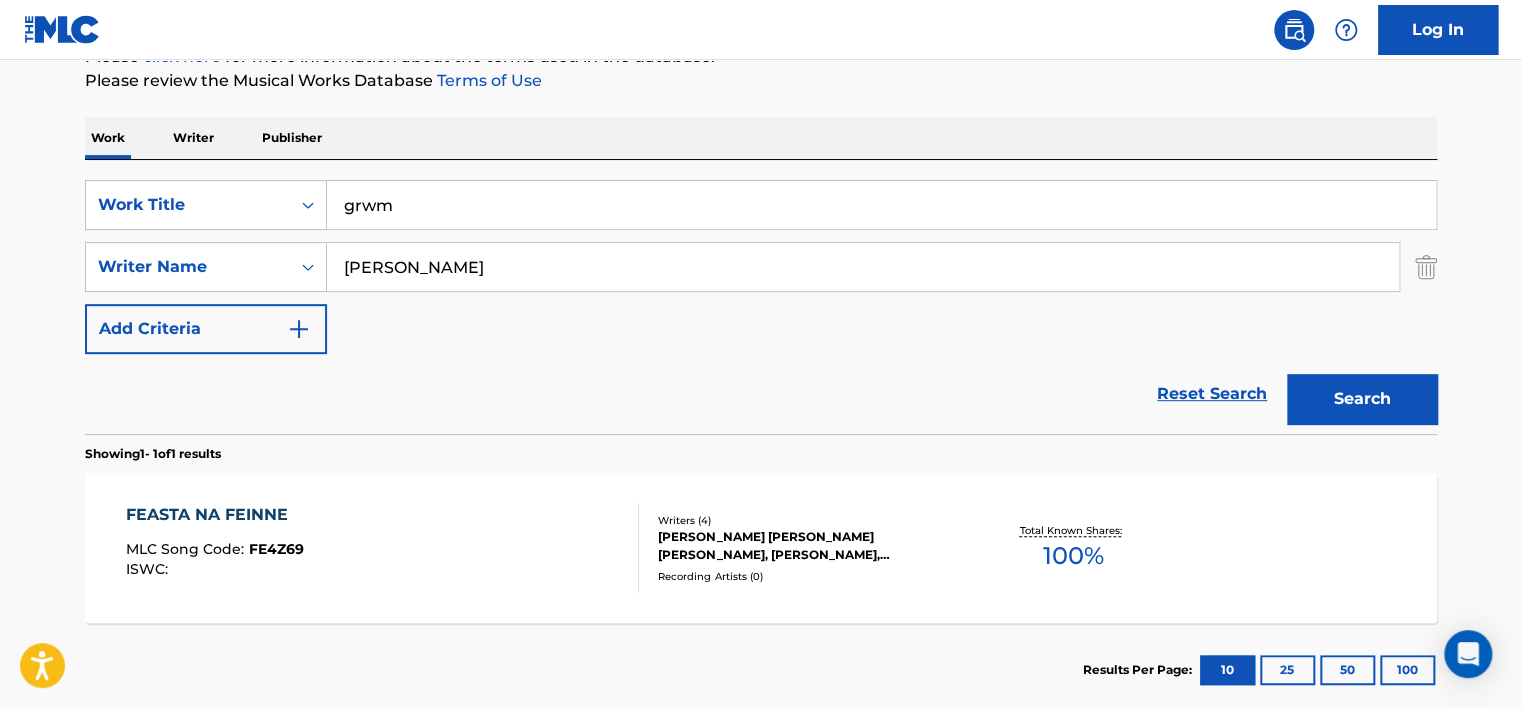 type on "grwm" 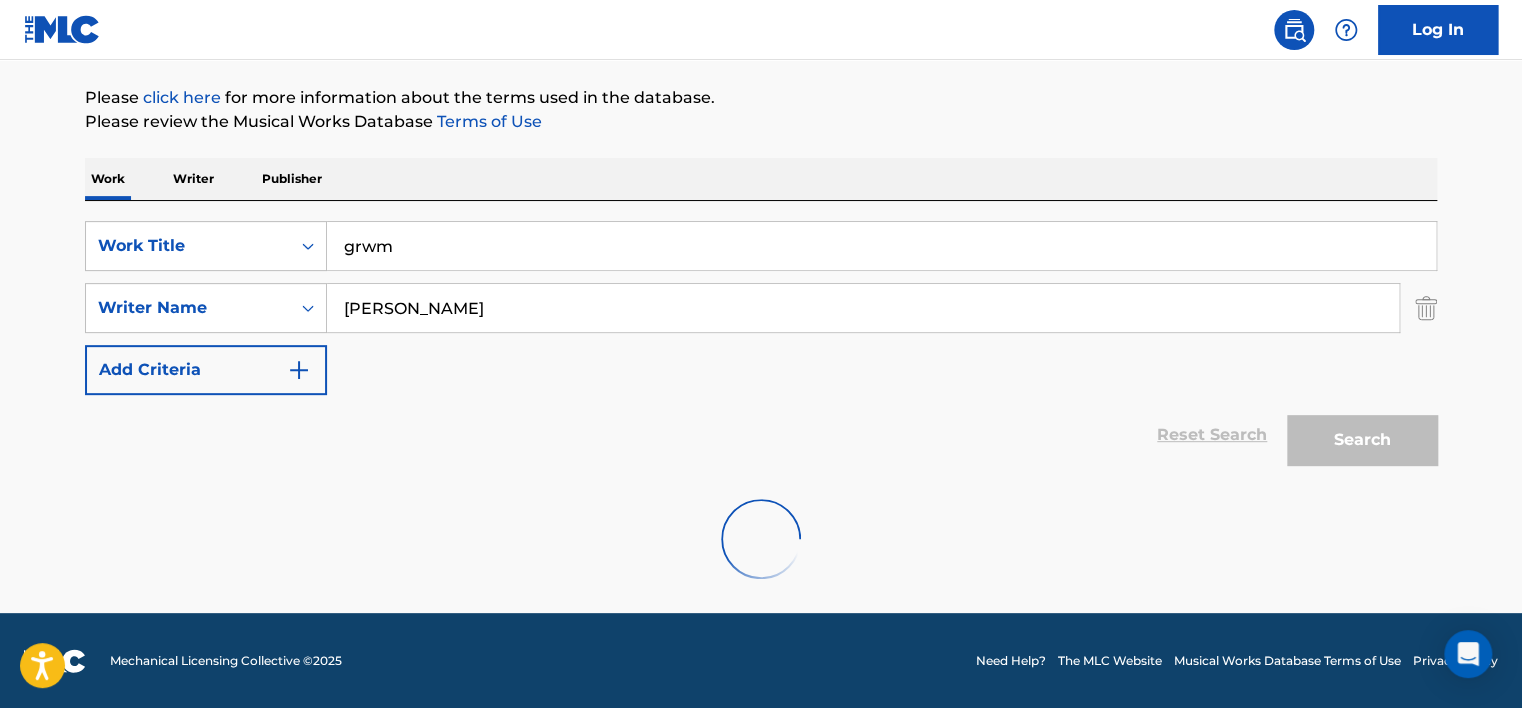 scroll, scrollTop: 160, scrollLeft: 0, axis: vertical 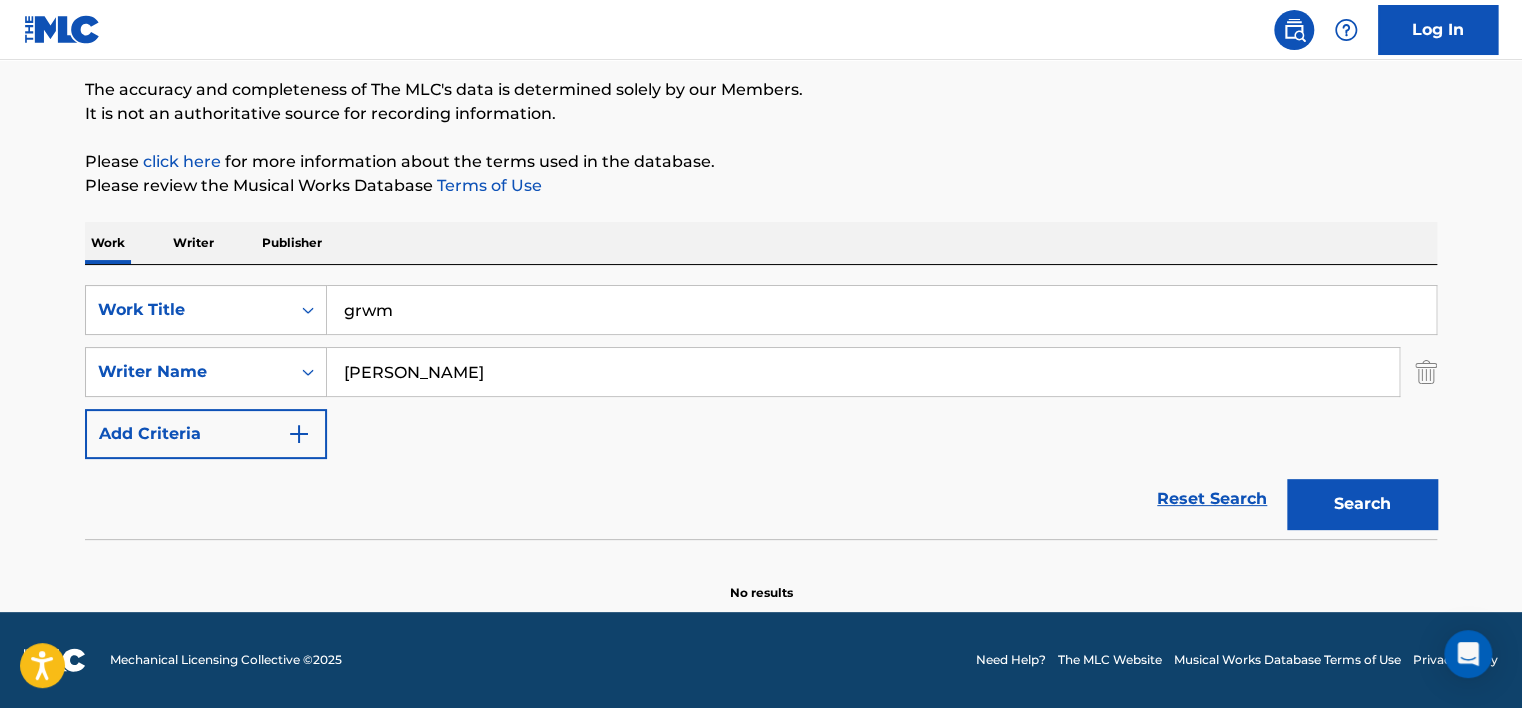click on "The MLC Public Work Search The accuracy and completeness of The MLC's data is determined solely by our Members. It is not an authoritative source for recording information. Please   click here   for more information about the terms used in the database. Please review the Musical Works Database   Terms of Use Work Writer Publisher SearchWithCriteria5c6a733c-4d88-4517-bcb7-4cc52cc90960 Work Title grwm SearchWithCriteria0aad3753-251c-4a1b-a394-8273948802fb Writer Name [PERSON_NAME] Add Criteria Reset Search Search No results" at bounding box center [761, 276] 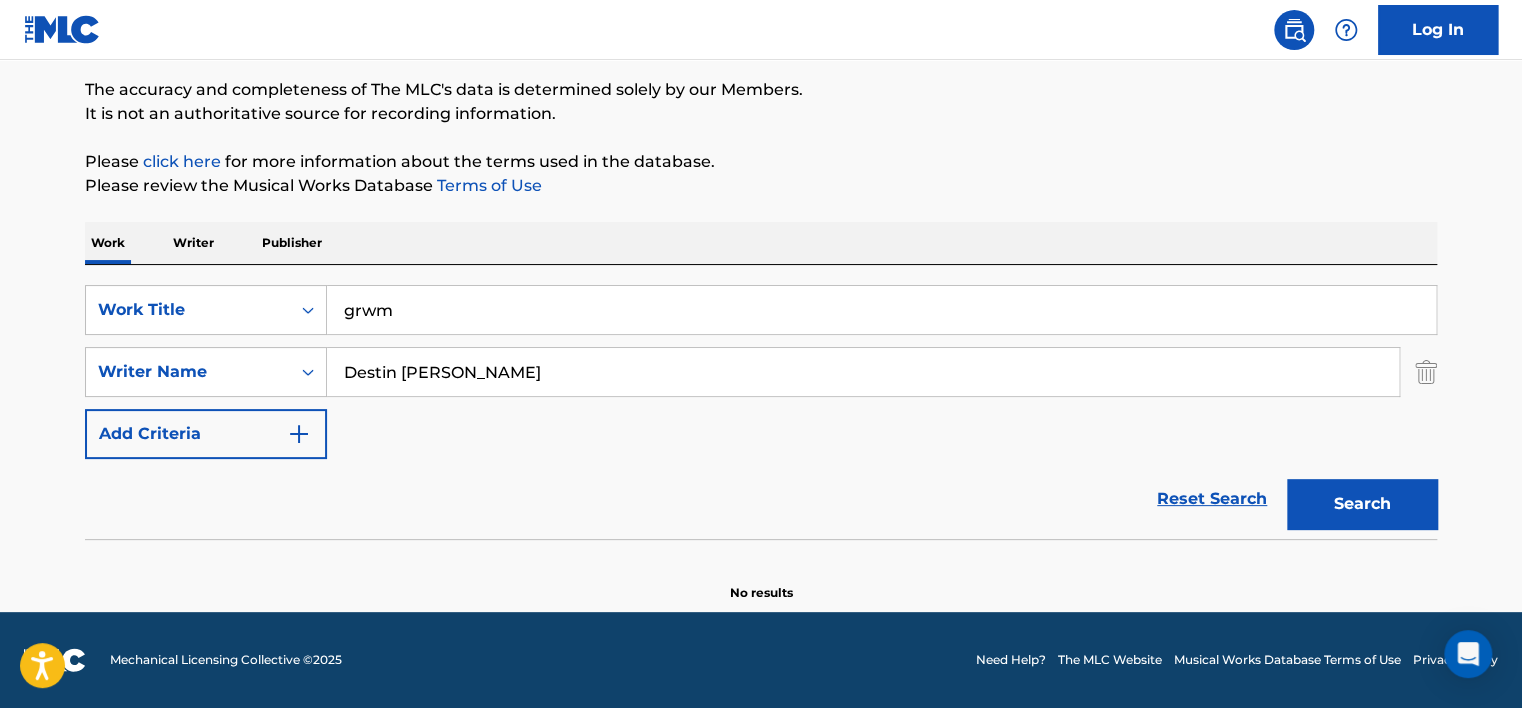 type on "Destin [PERSON_NAME]" 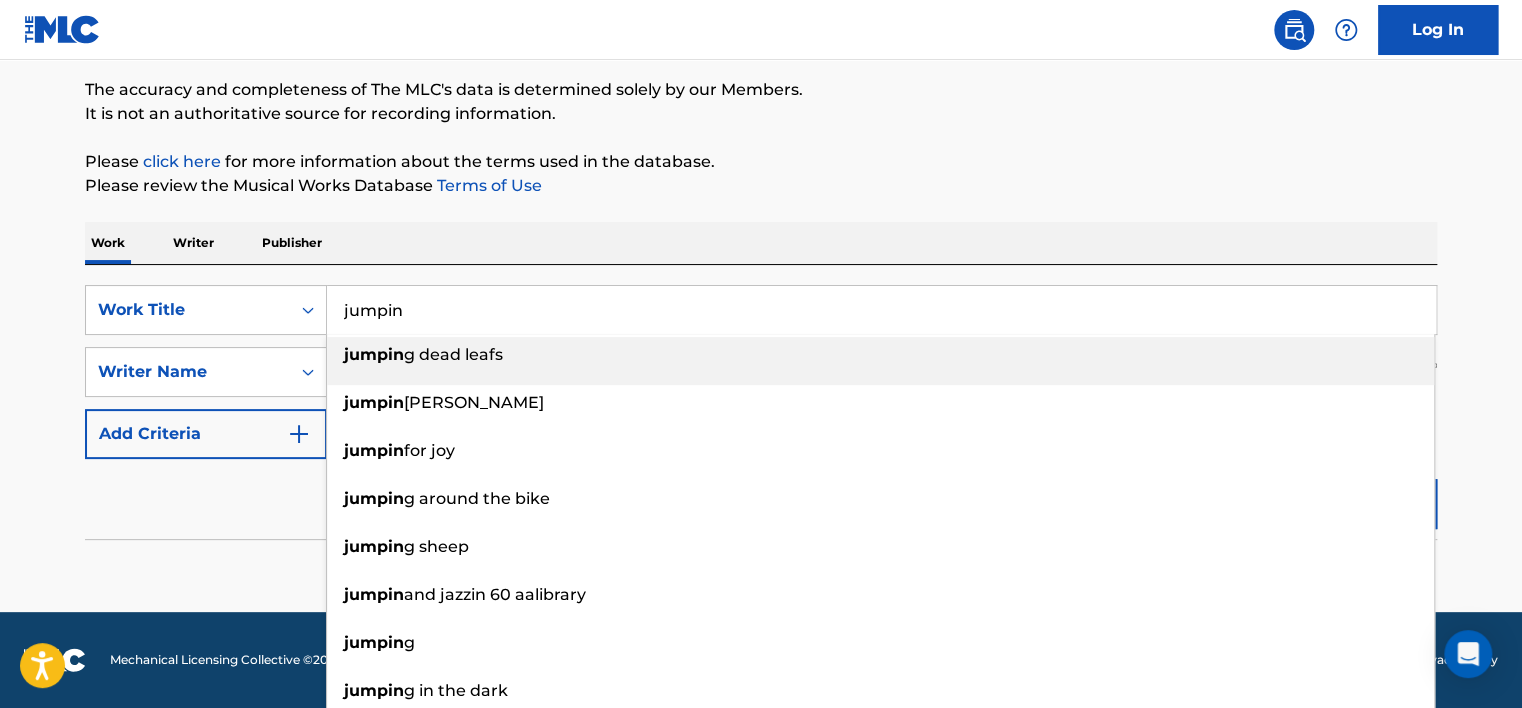 type on "jumpin" 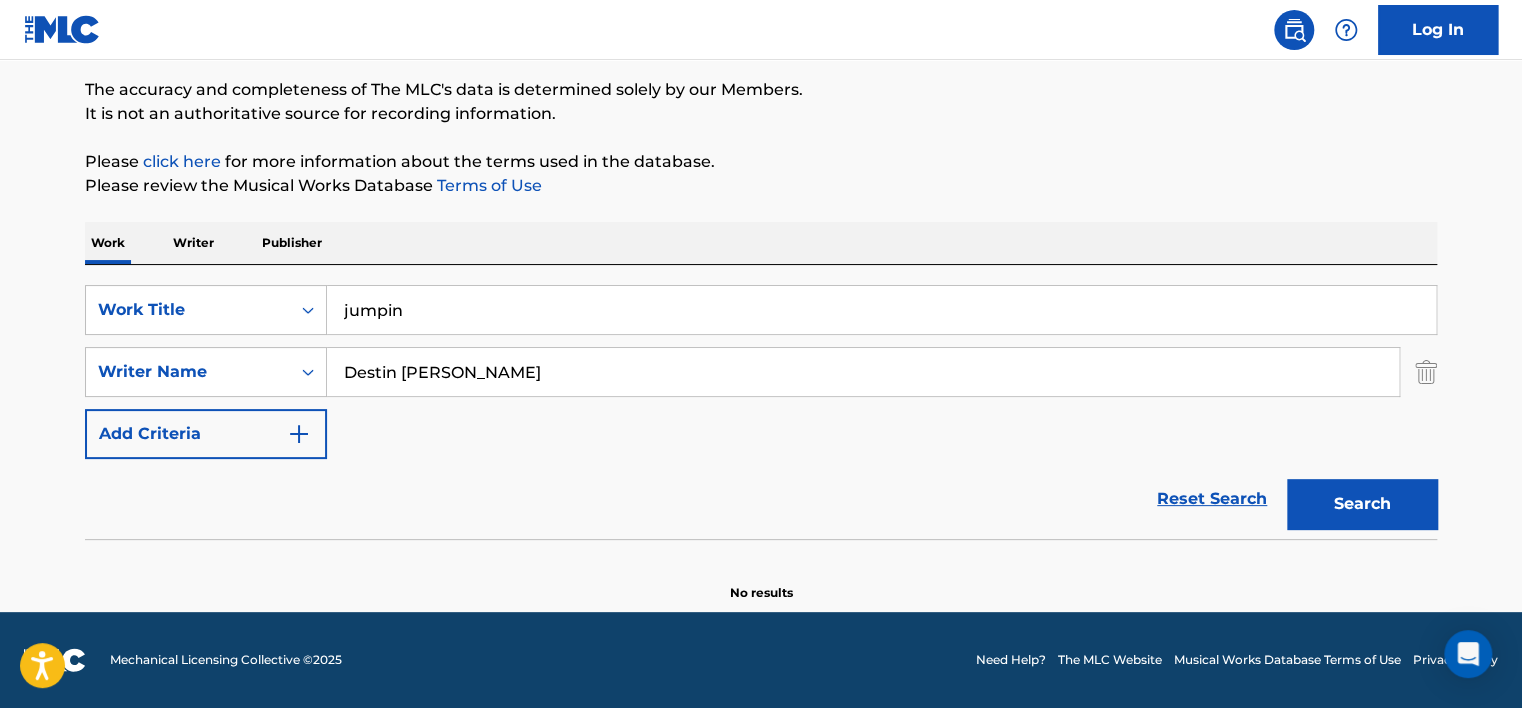 click on "Search" at bounding box center (1362, 504) 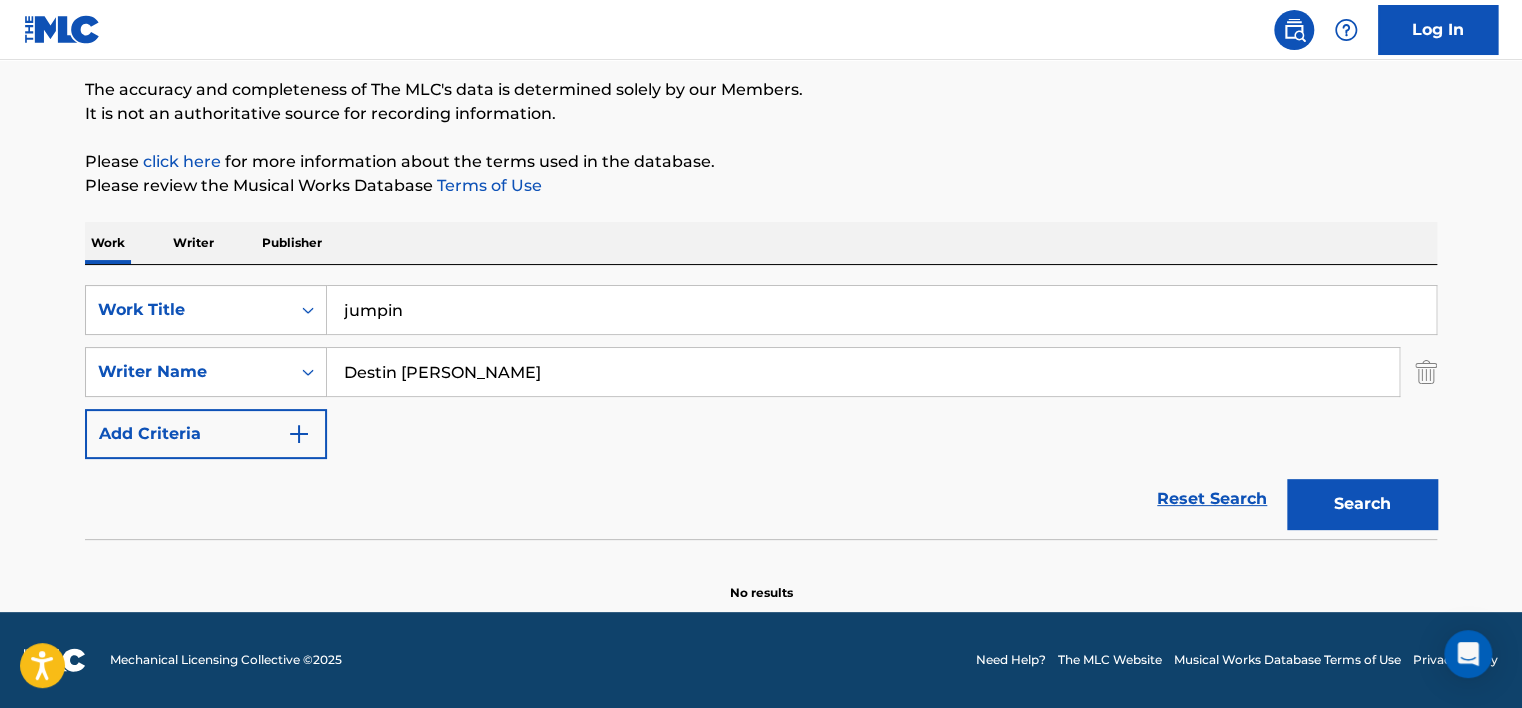 click on "Destin [PERSON_NAME]" at bounding box center [863, 372] 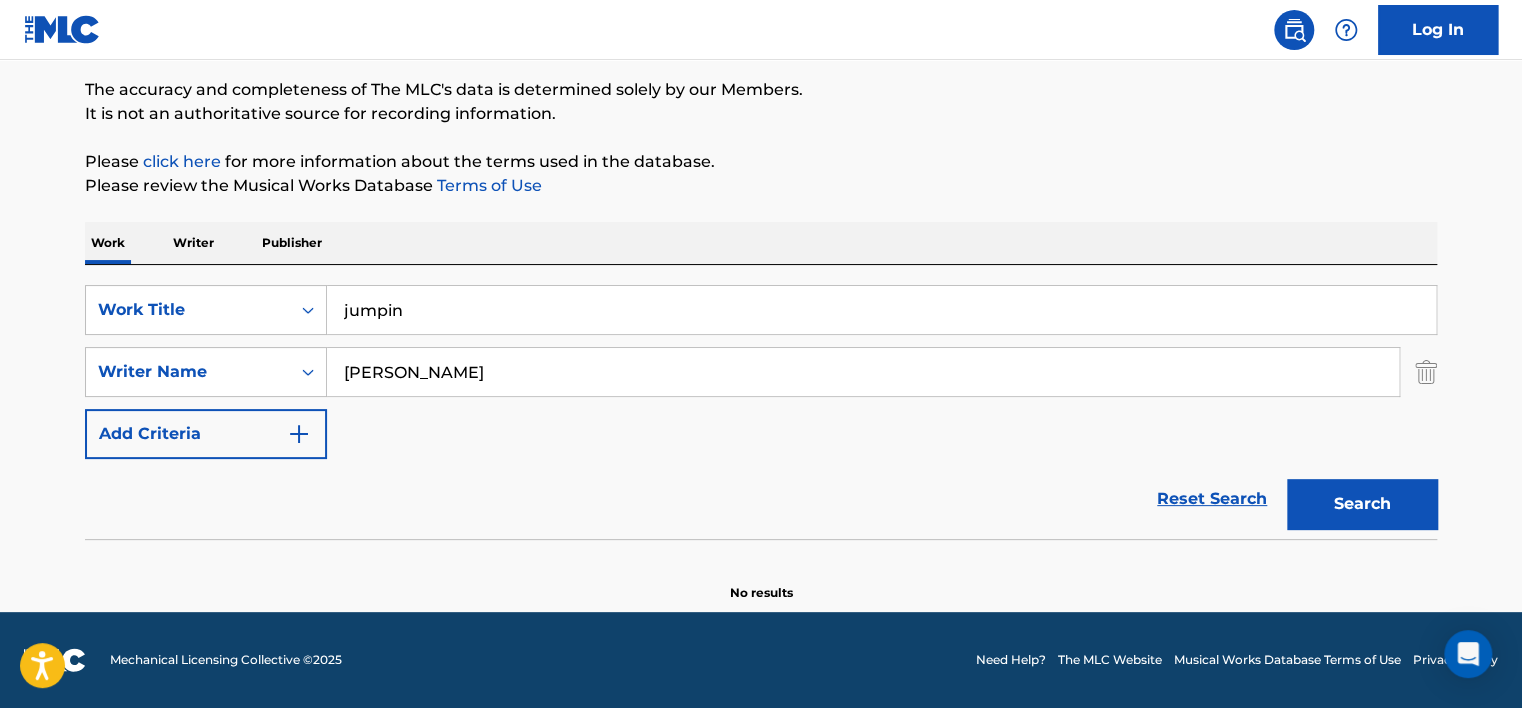 type on "[PERSON_NAME]" 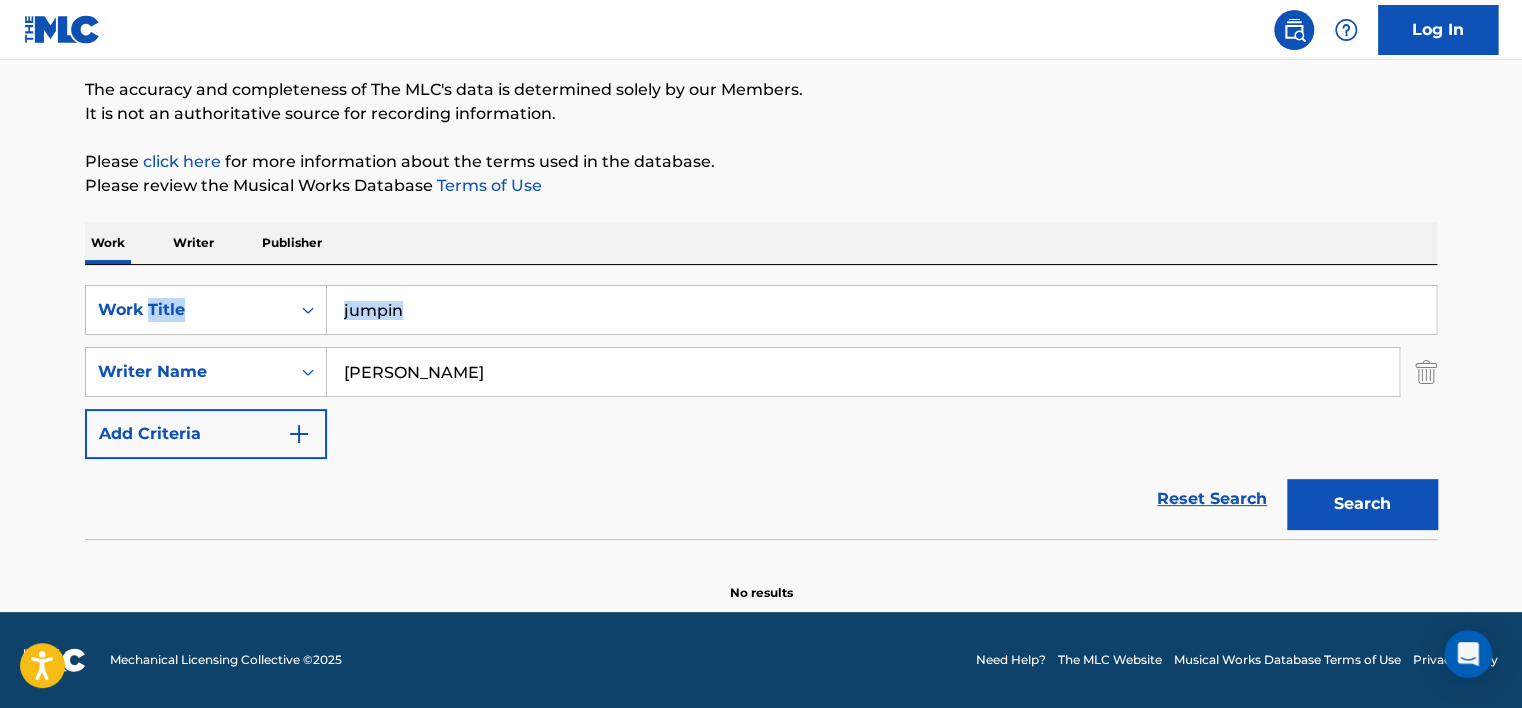 click on "SearchWithCriteria5c6a733c-4d88-4517-bcb7-4cc52cc90960 Work Title jumpin SearchWithCriteria0aad3753-251c-4a1b-a394-8273948802fb Writer Name [PERSON_NAME] Add Criteria Reset Search Search" at bounding box center [761, 402] 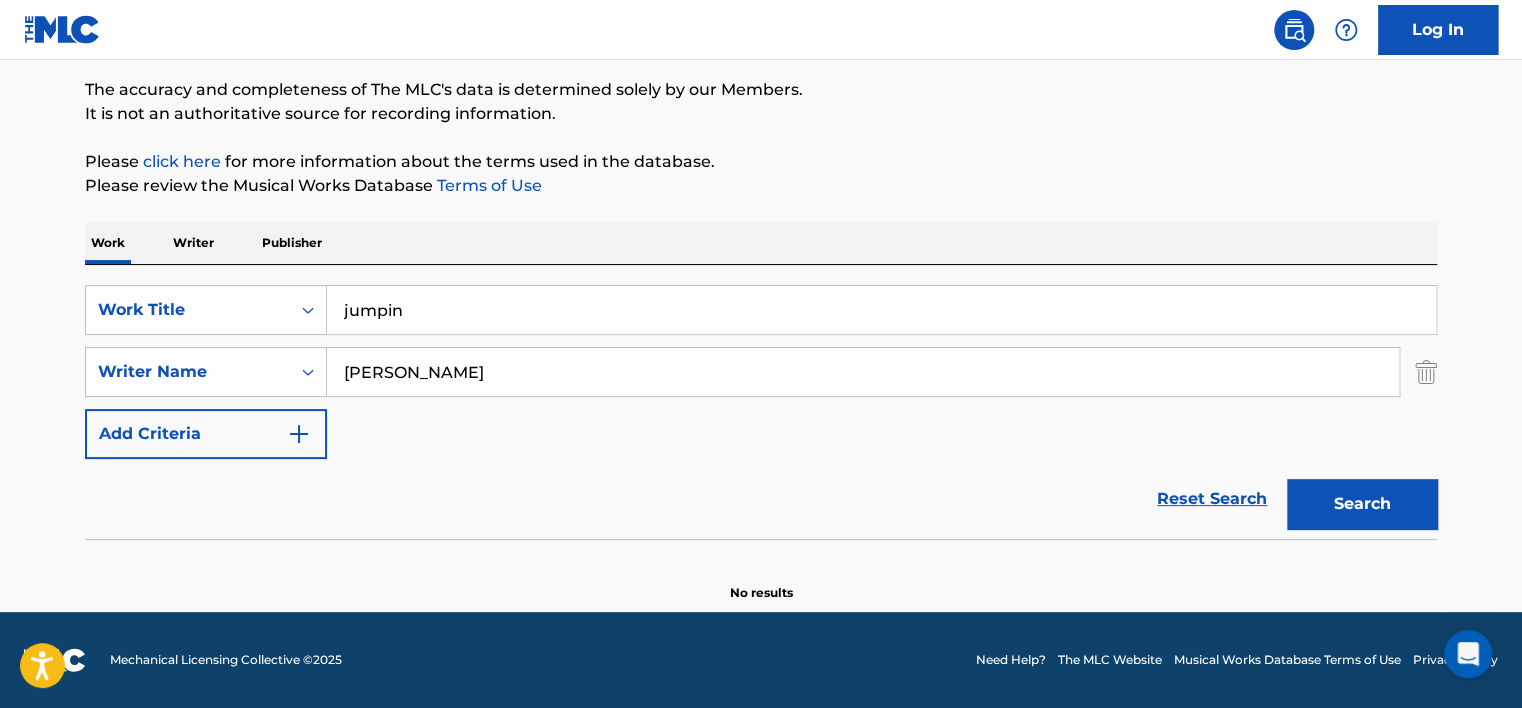 click on "jumpin" at bounding box center [881, 310] 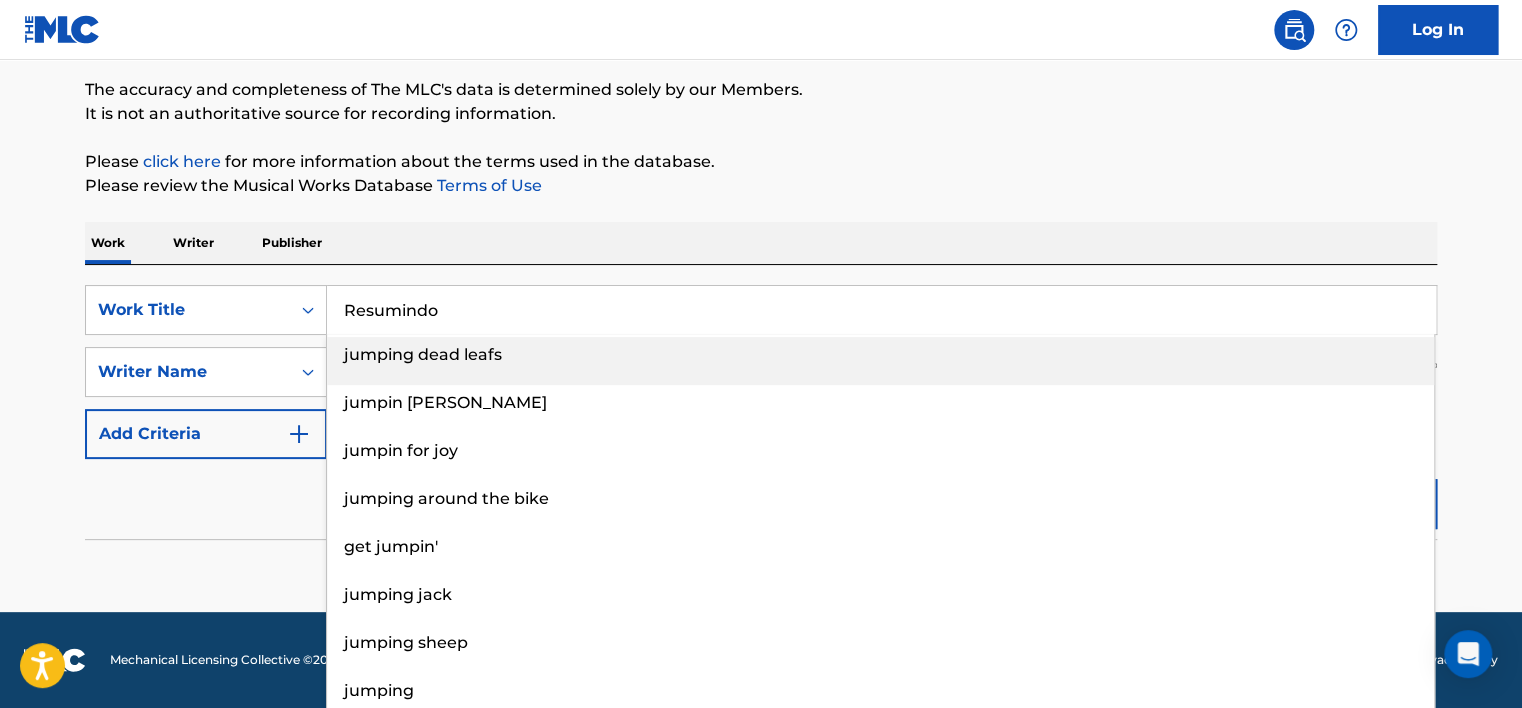 type on "Resumindo" 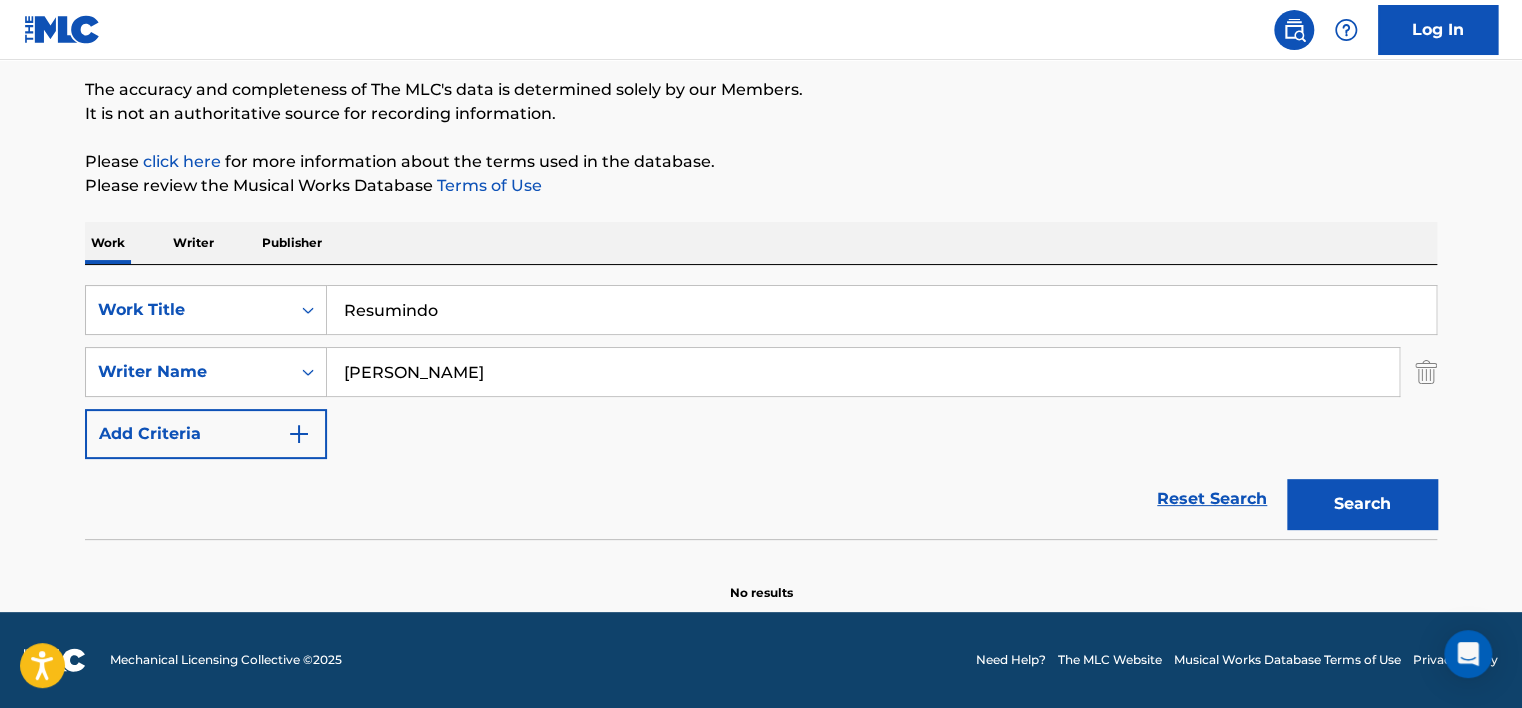 click on "Work Writer Publisher" at bounding box center (761, 243) 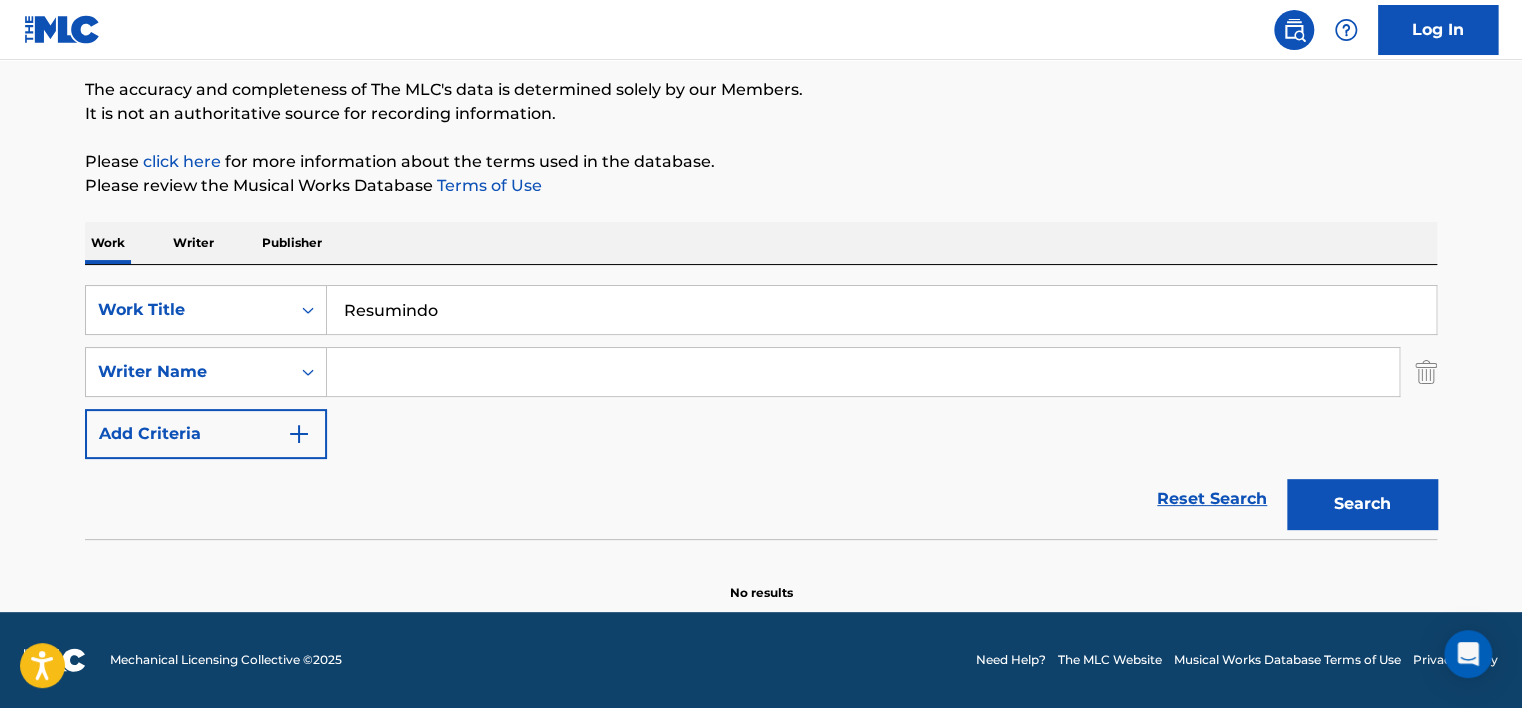 type 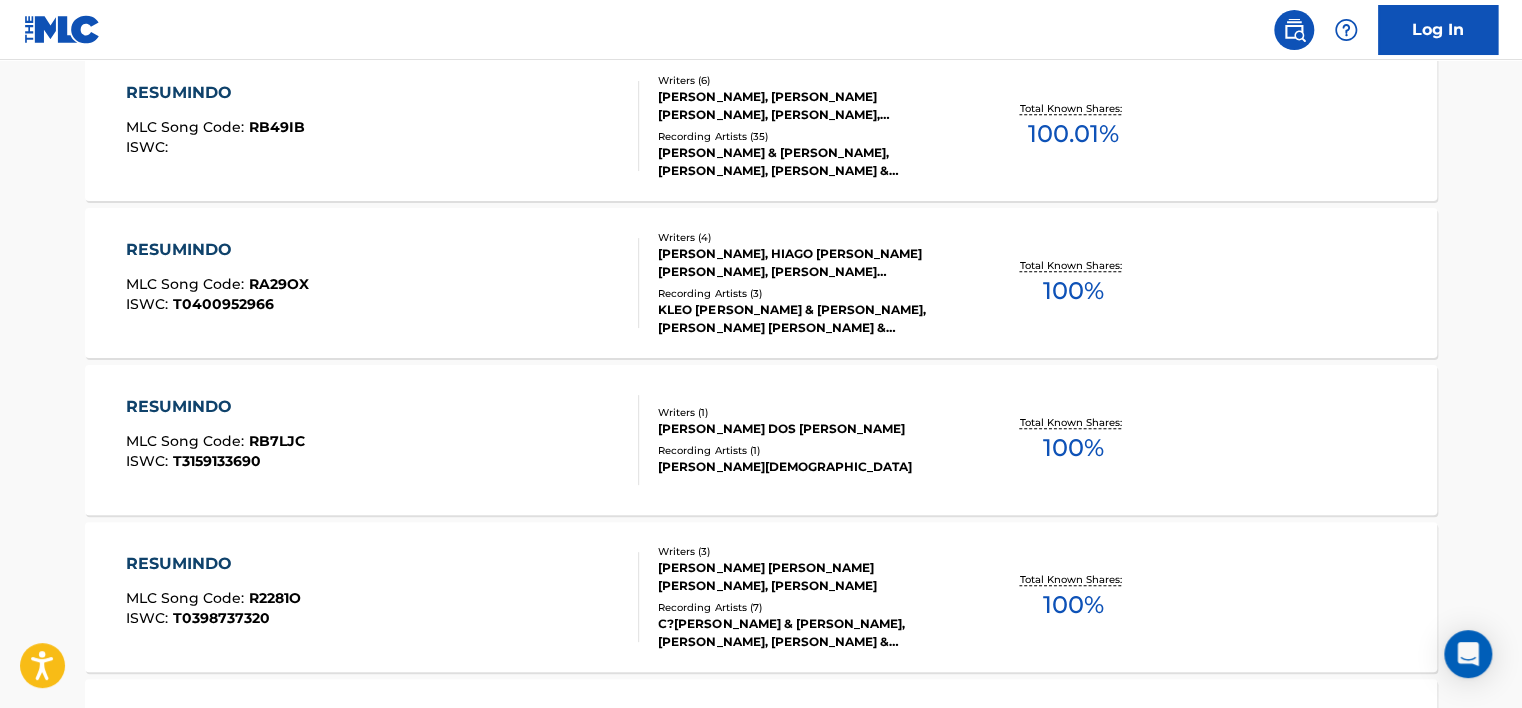 scroll, scrollTop: 760, scrollLeft: 0, axis: vertical 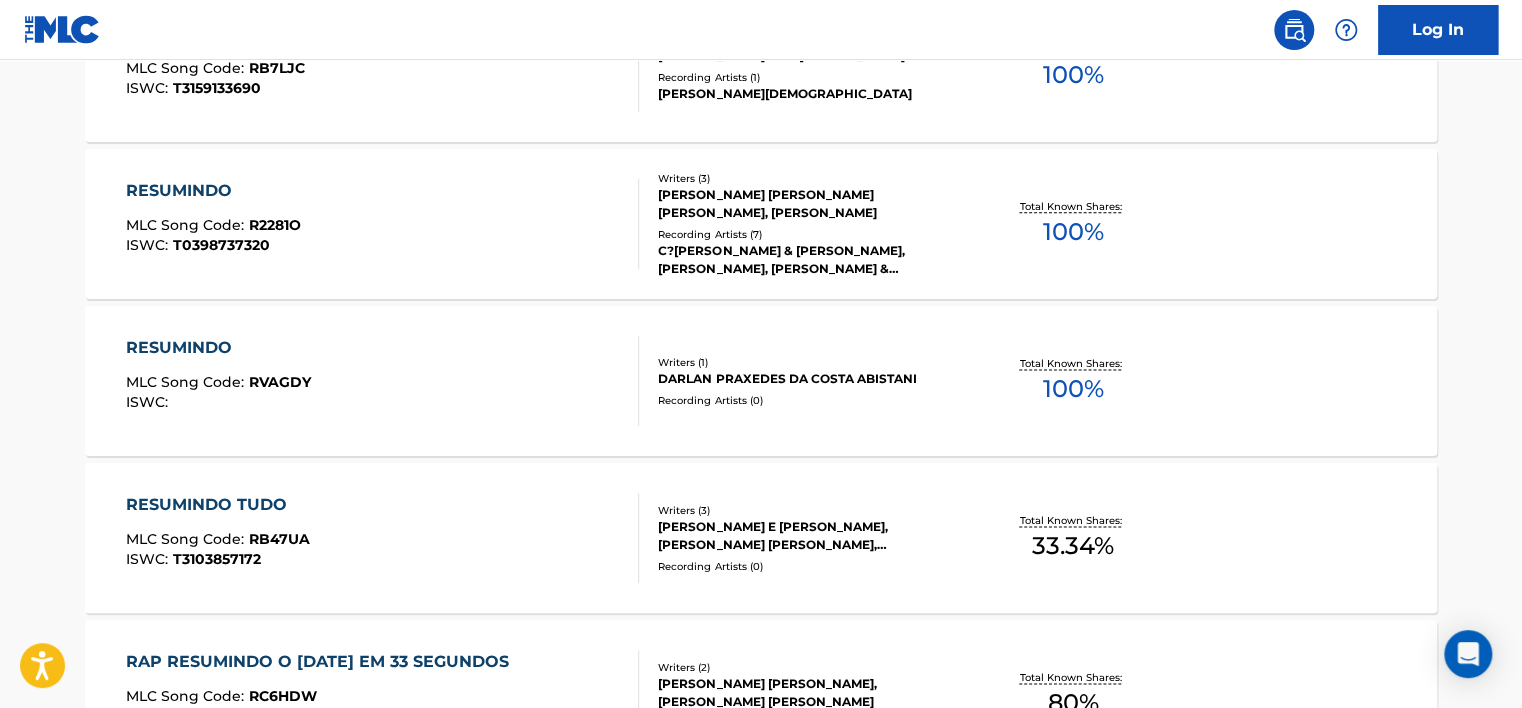 click on "RESUMINDO MLC Song Code : R2281O ISWC : T0398737320" at bounding box center [383, 224] 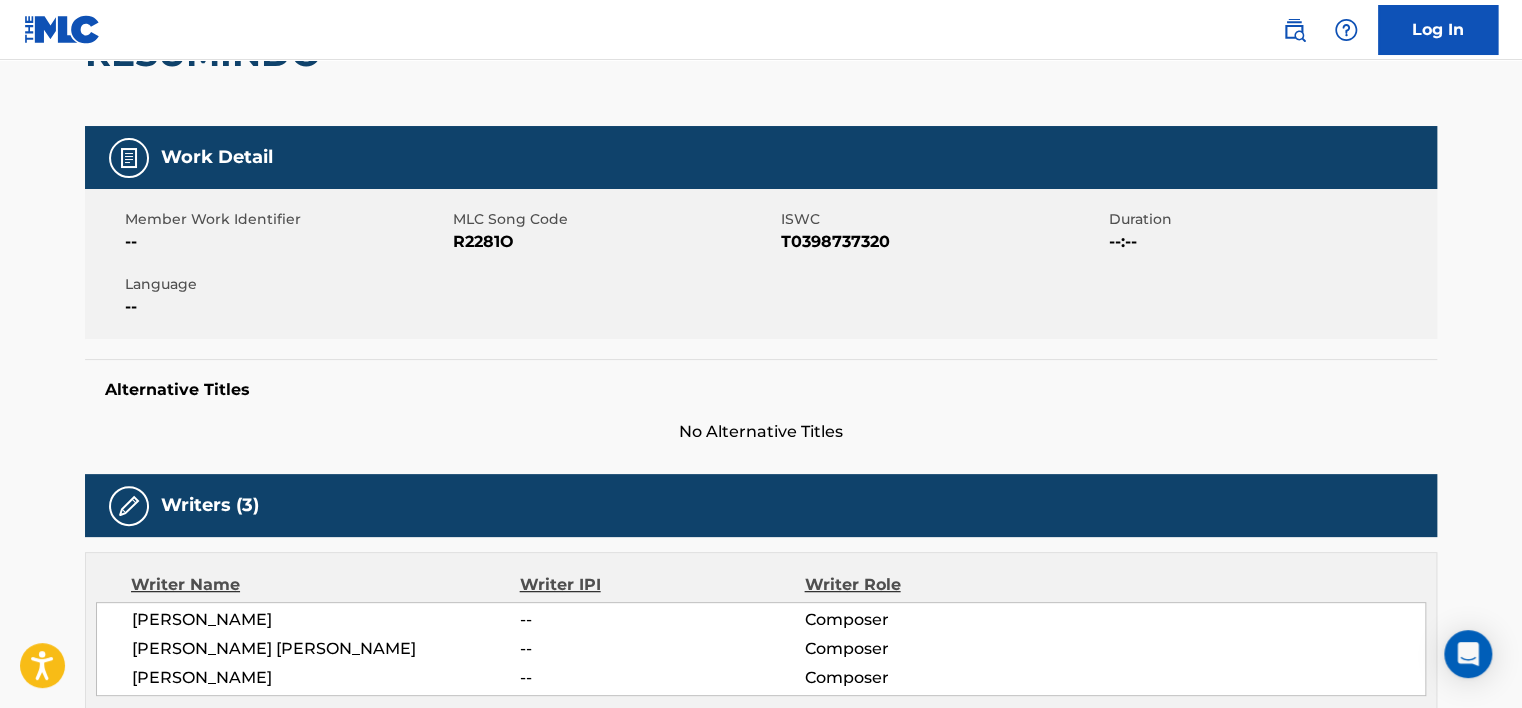 scroll, scrollTop: 0, scrollLeft: 0, axis: both 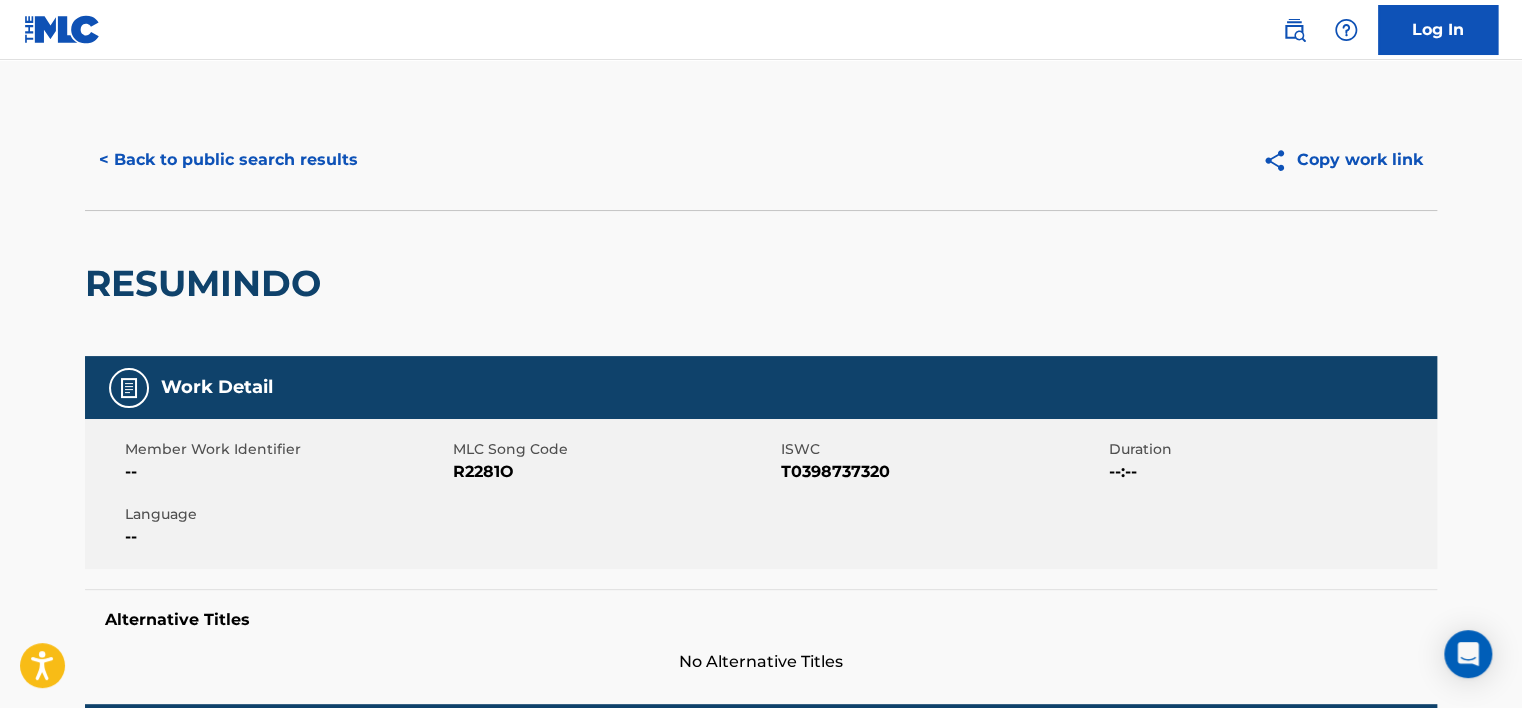 click on "< Back to public search results" at bounding box center (228, 160) 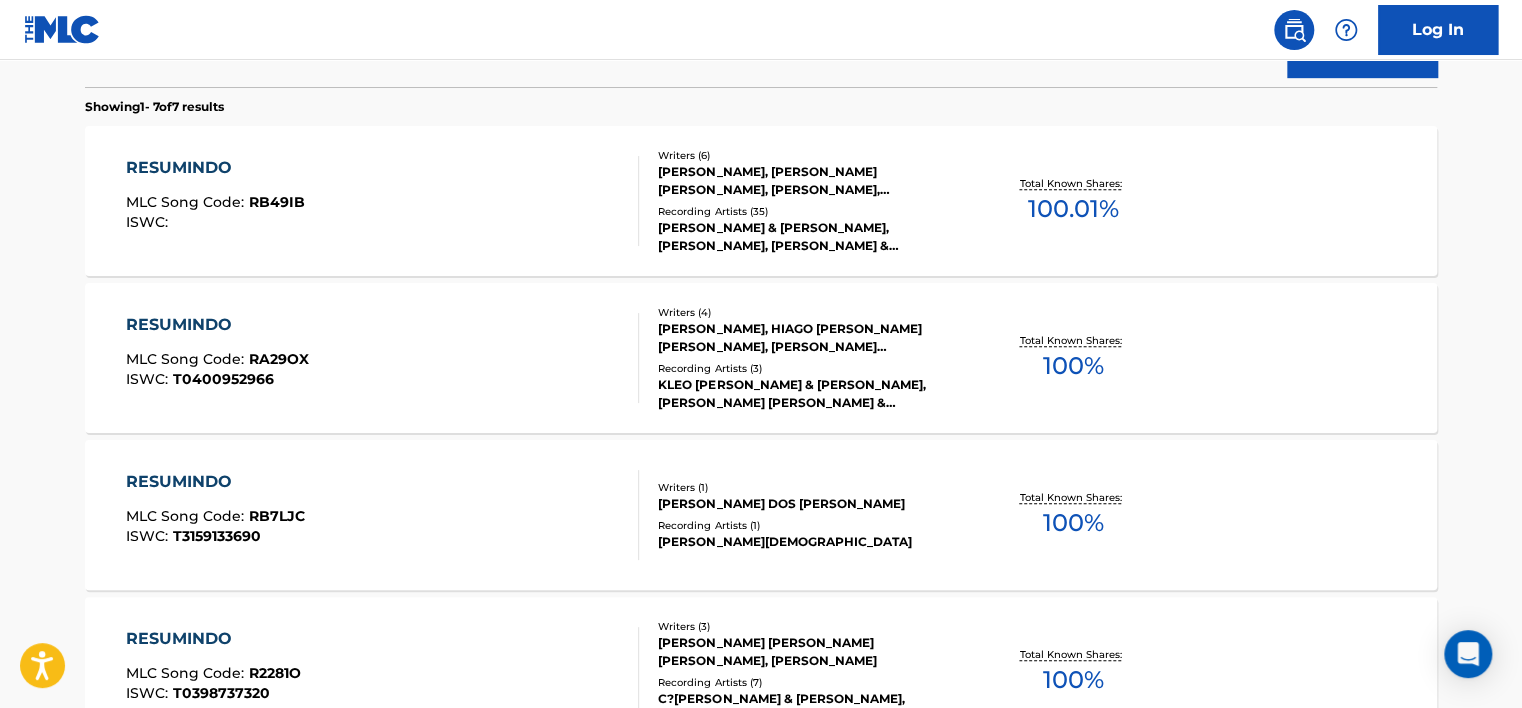 scroll, scrollTop: 574, scrollLeft: 0, axis: vertical 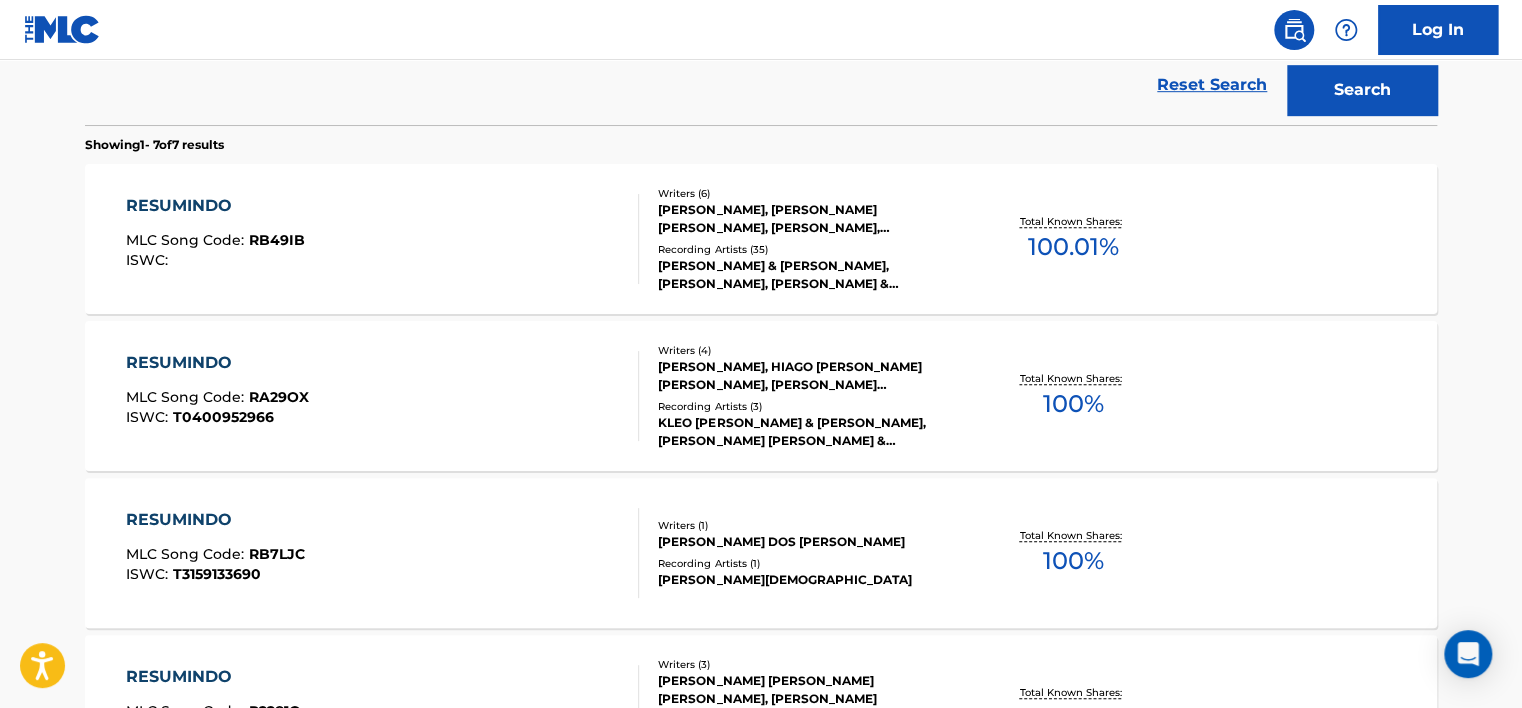 click on "RESUMINDO MLC Song Code : RB49IB ISWC :" at bounding box center [215, 239] 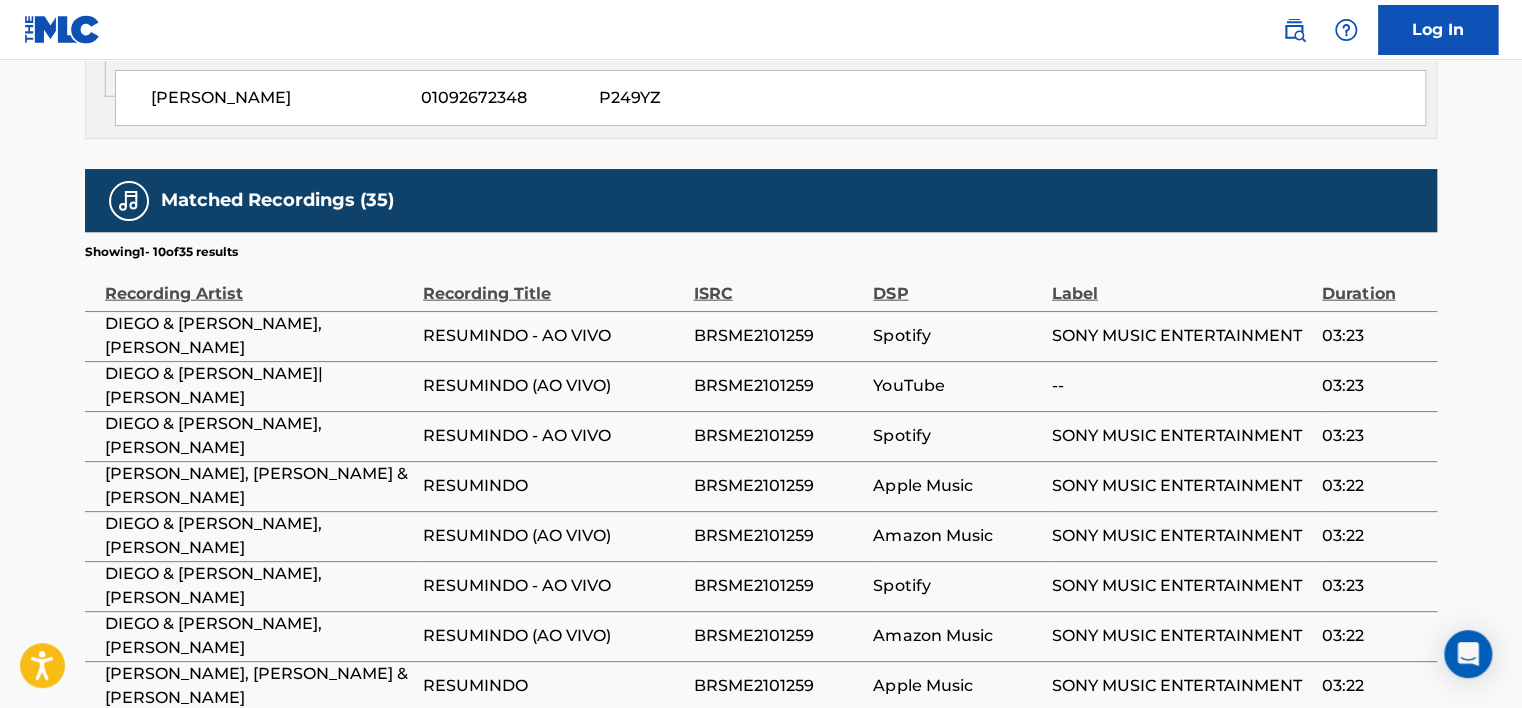 scroll, scrollTop: 2300, scrollLeft: 0, axis: vertical 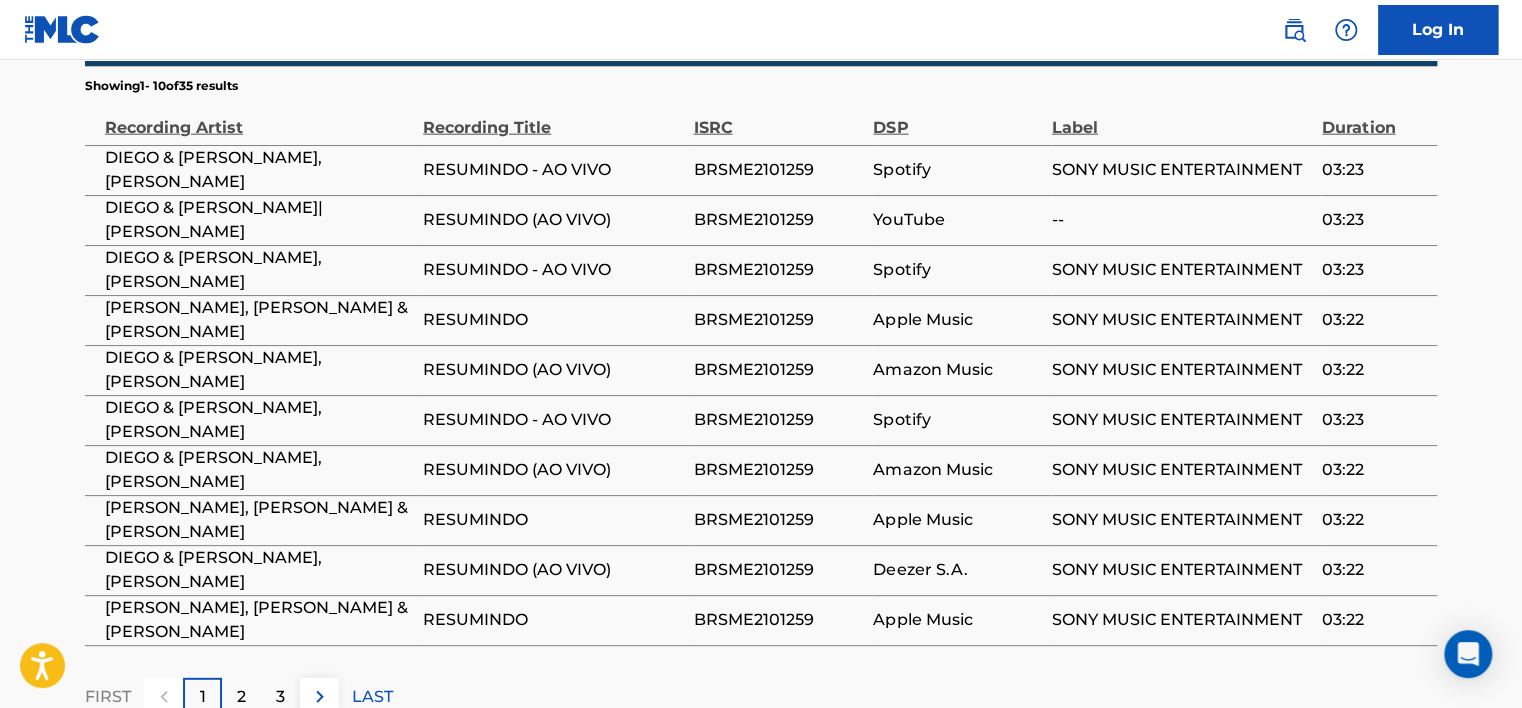click on "2" at bounding box center (241, 697) 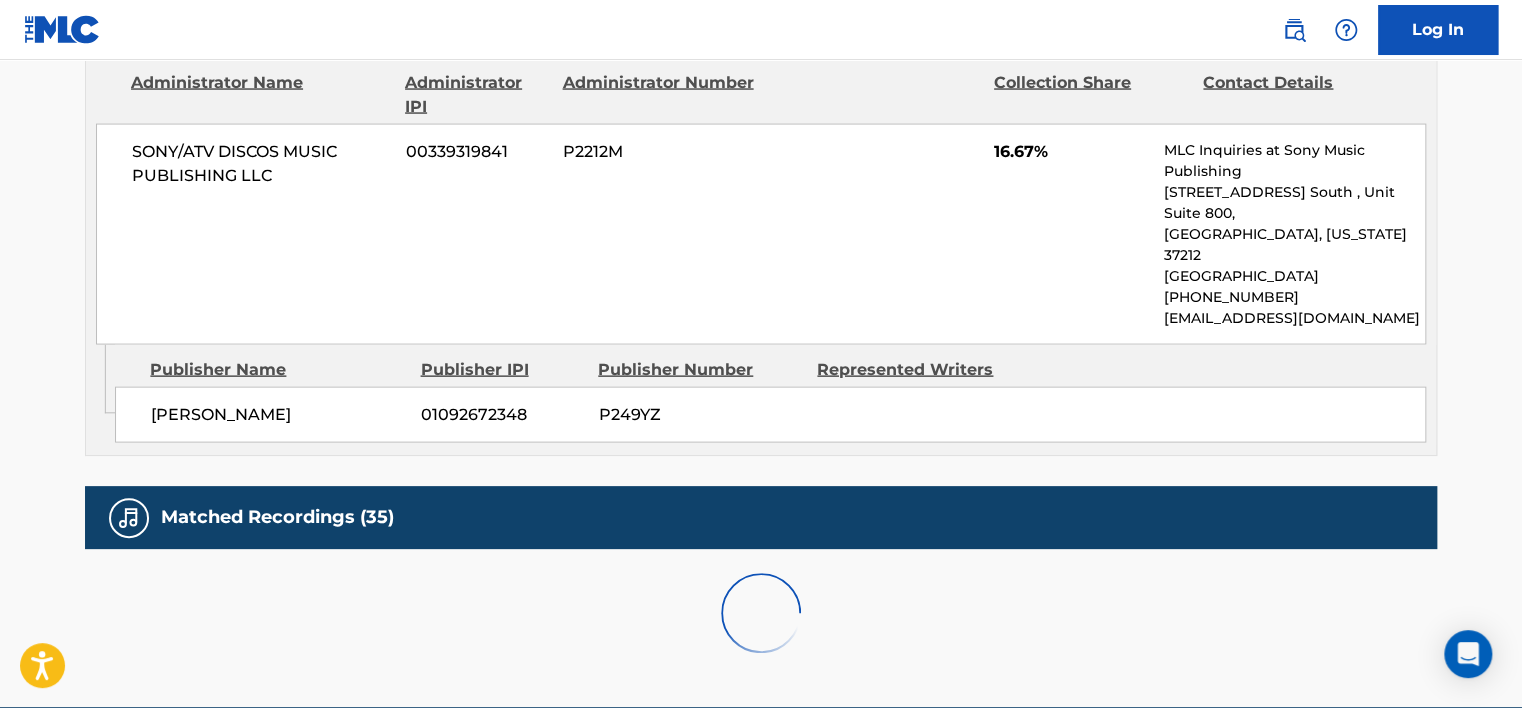 scroll, scrollTop: 2400, scrollLeft: 0, axis: vertical 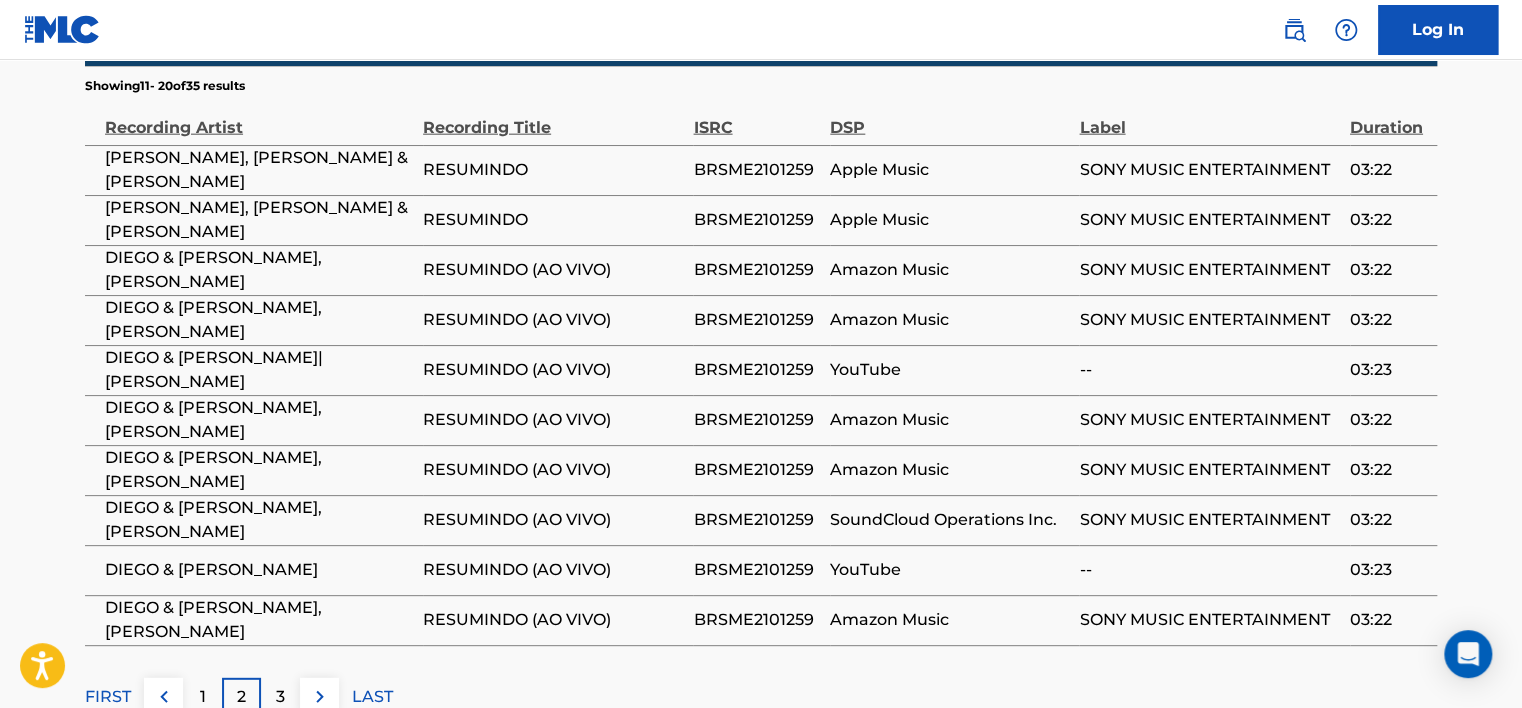 click on "3" at bounding box center [280, 697] 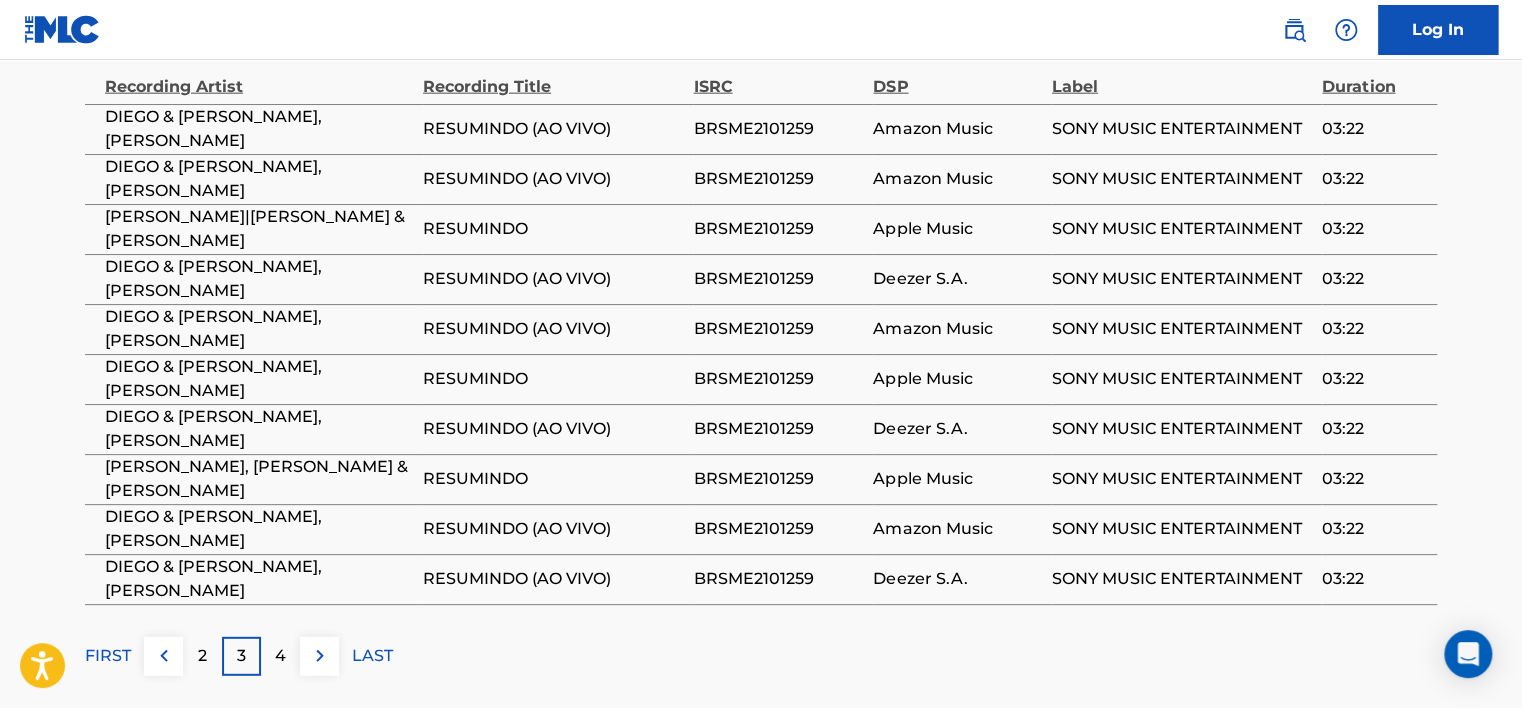 click on "4" at bounding box center [280, 656] 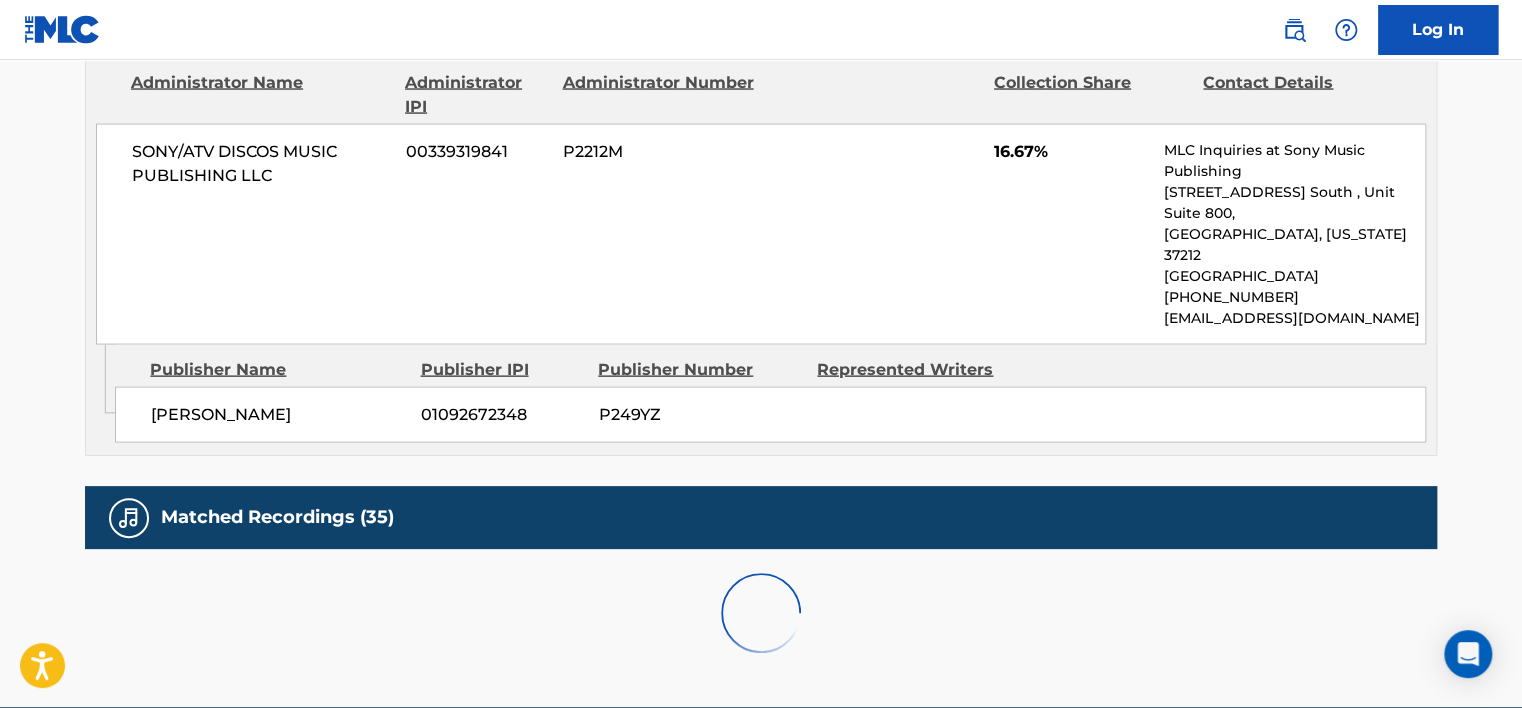 scroll, scrollTop: 2191, scrollLeft: 0, axis: vertical 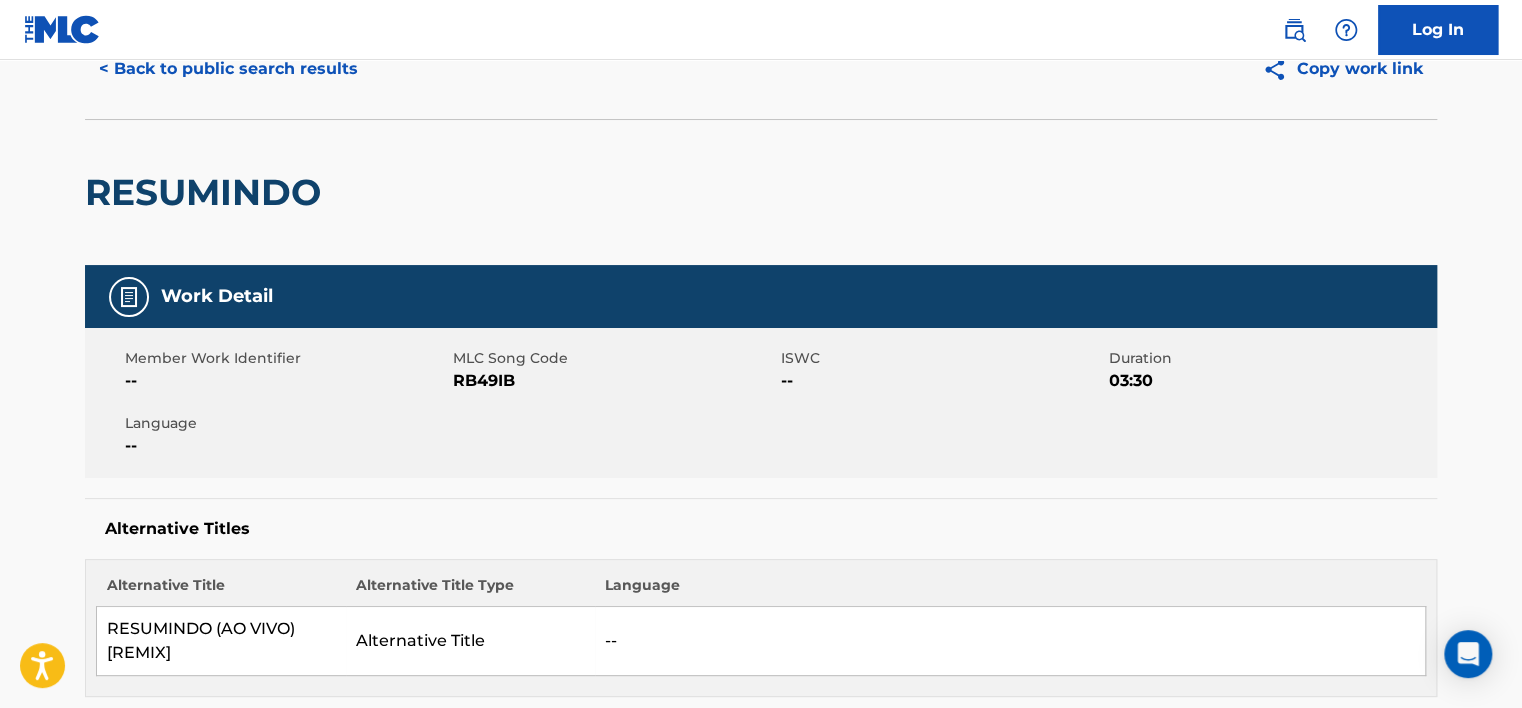 click on "< Back to public search results" at bounding box center (228, 69) 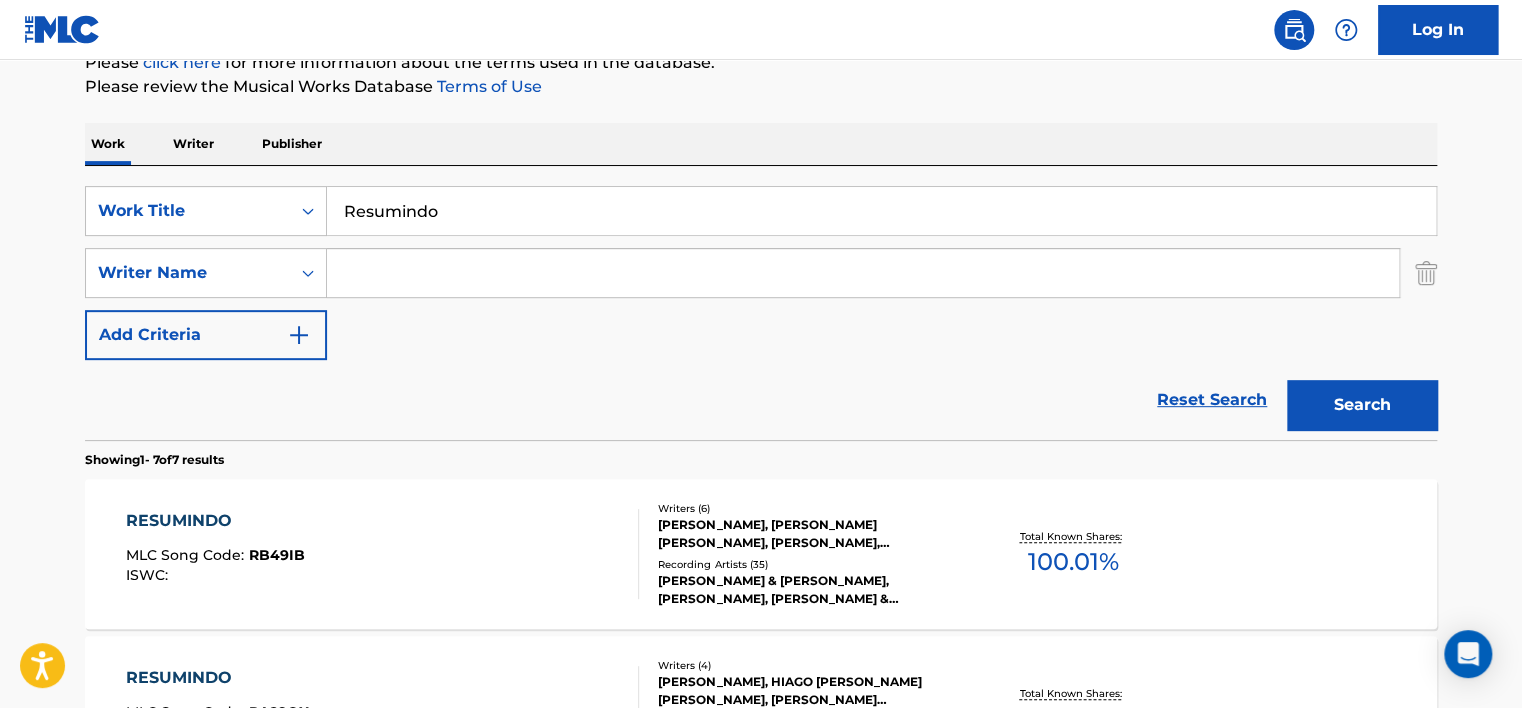 scroll, scrollTop: 188, scrollLeft: 0, axis: vertical 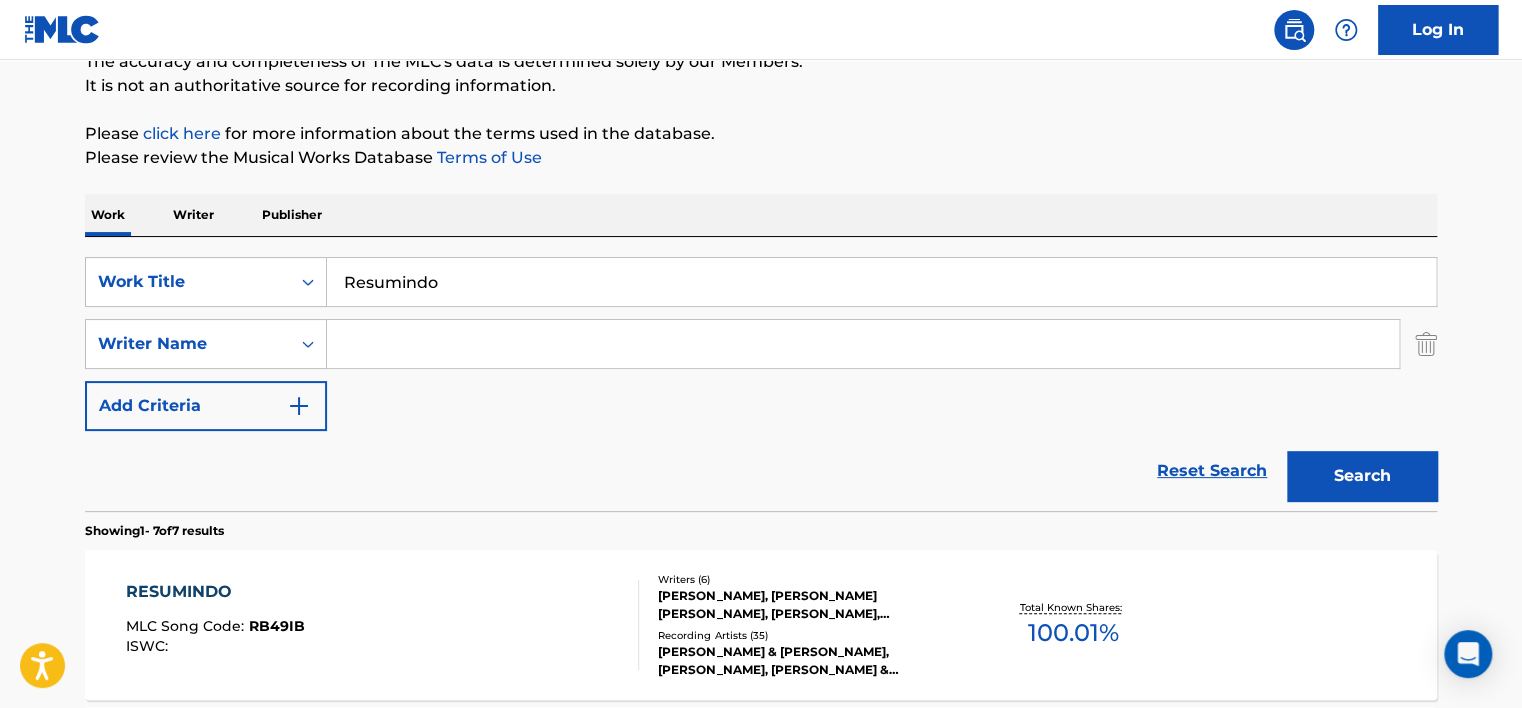 click on "Resumindo" at bounding box center [881, 282] 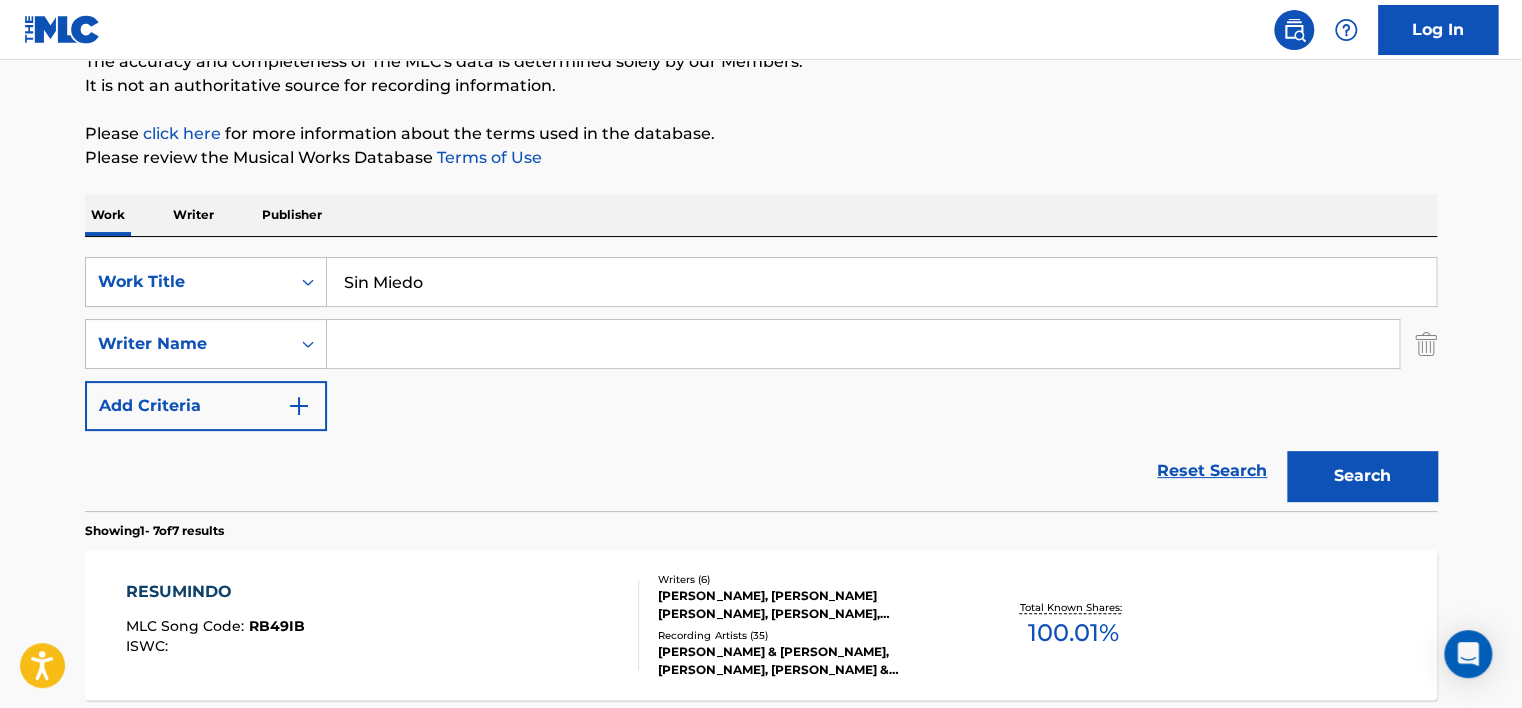 type on "Sin Miedo" 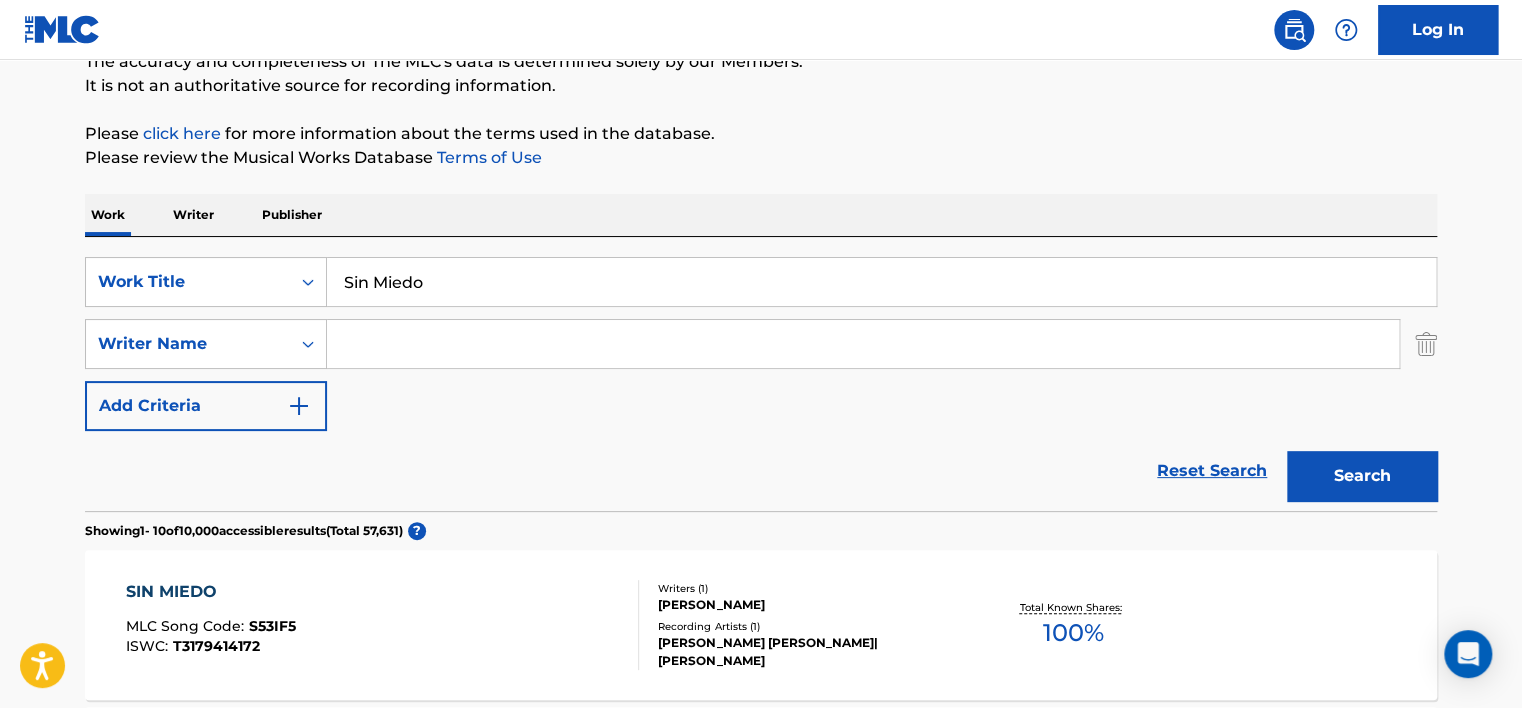 click at bounding box center [863, 344] 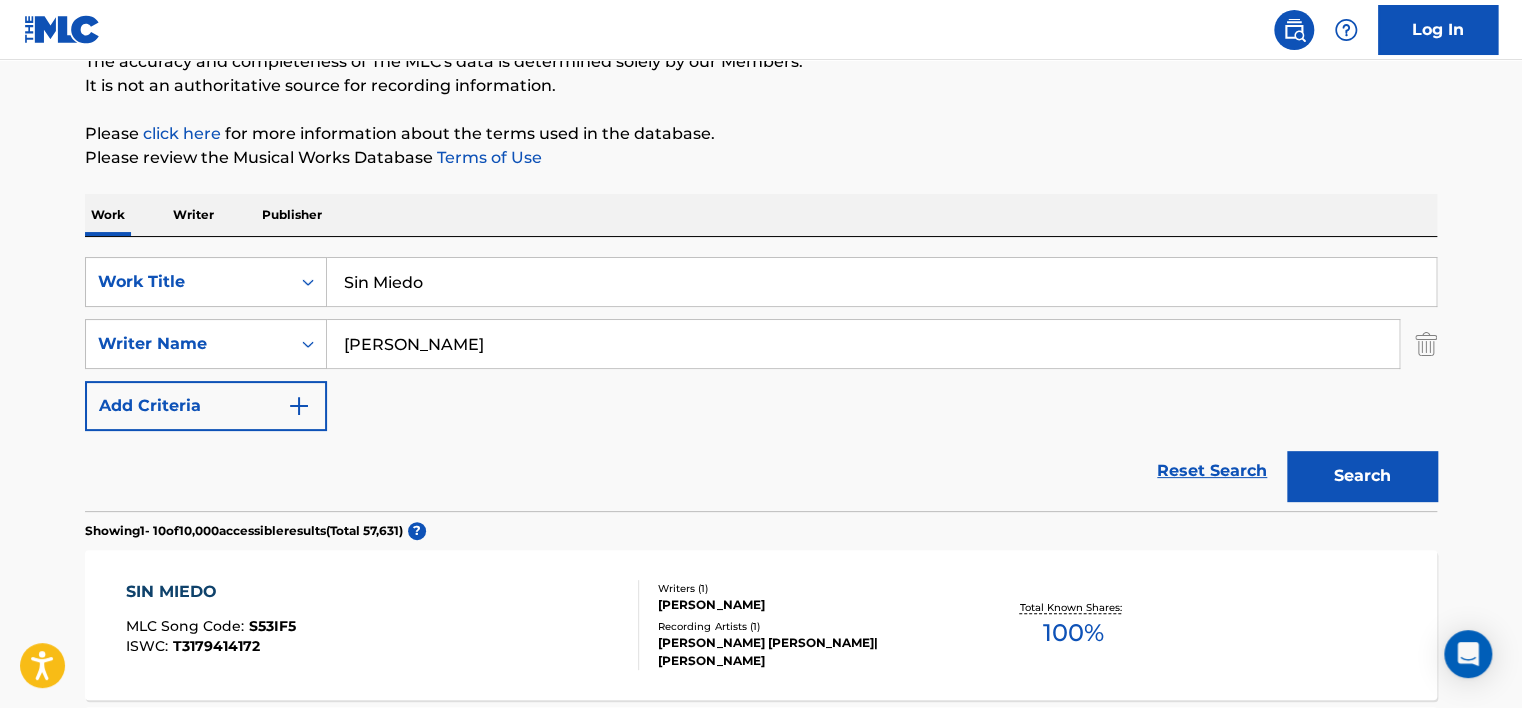 type on "[PERSON_NAME]" 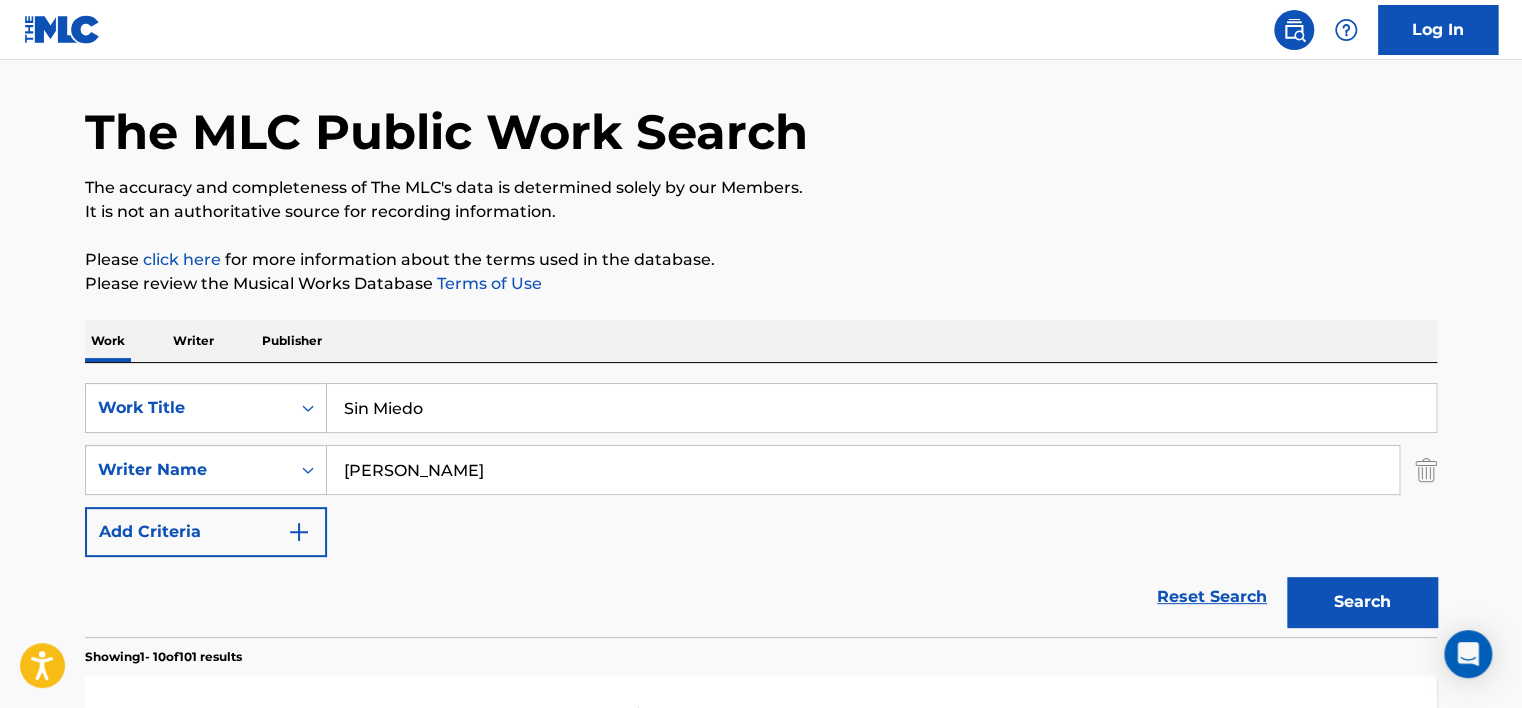 scroll, scrollTop: 0, scrollLeft: 0, axis: both 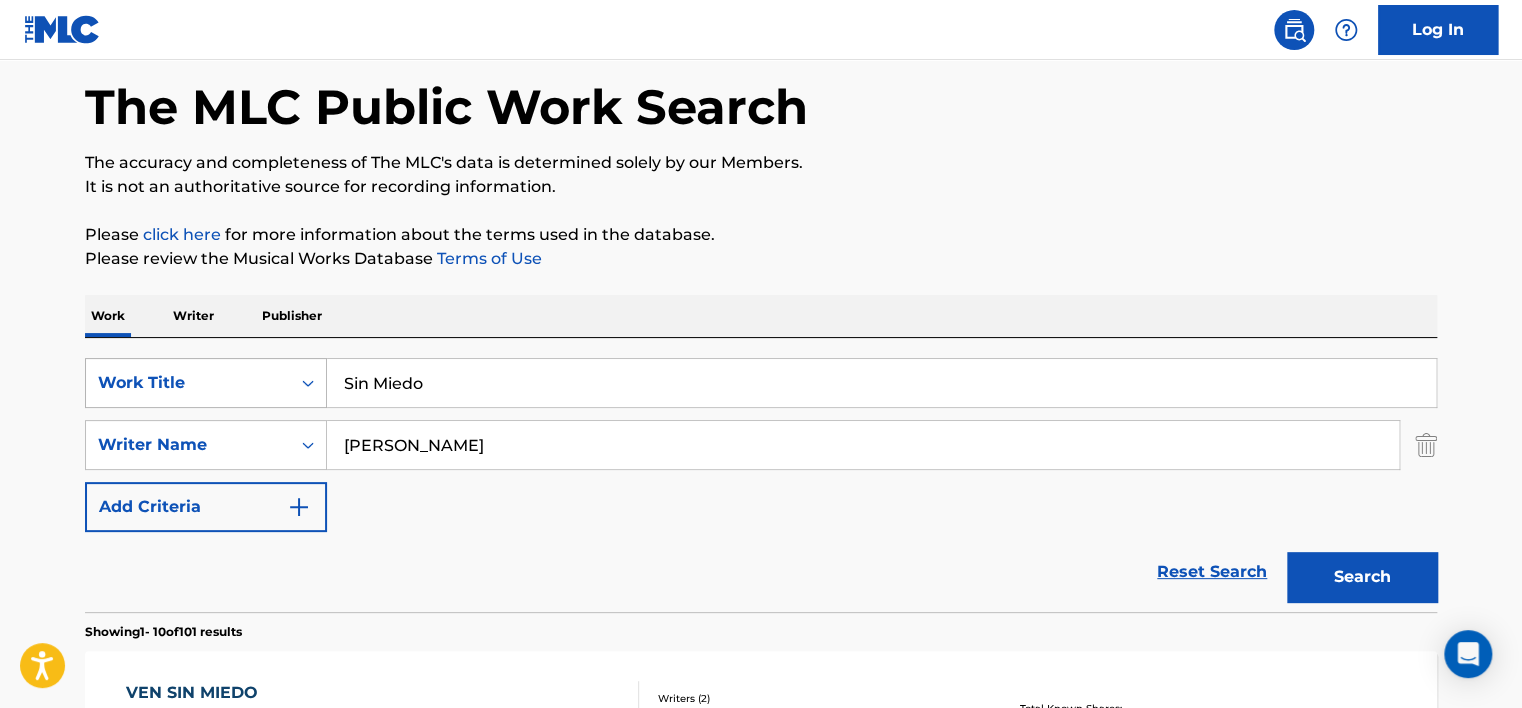 click on "Work Title" at bounding box center [206, 383] 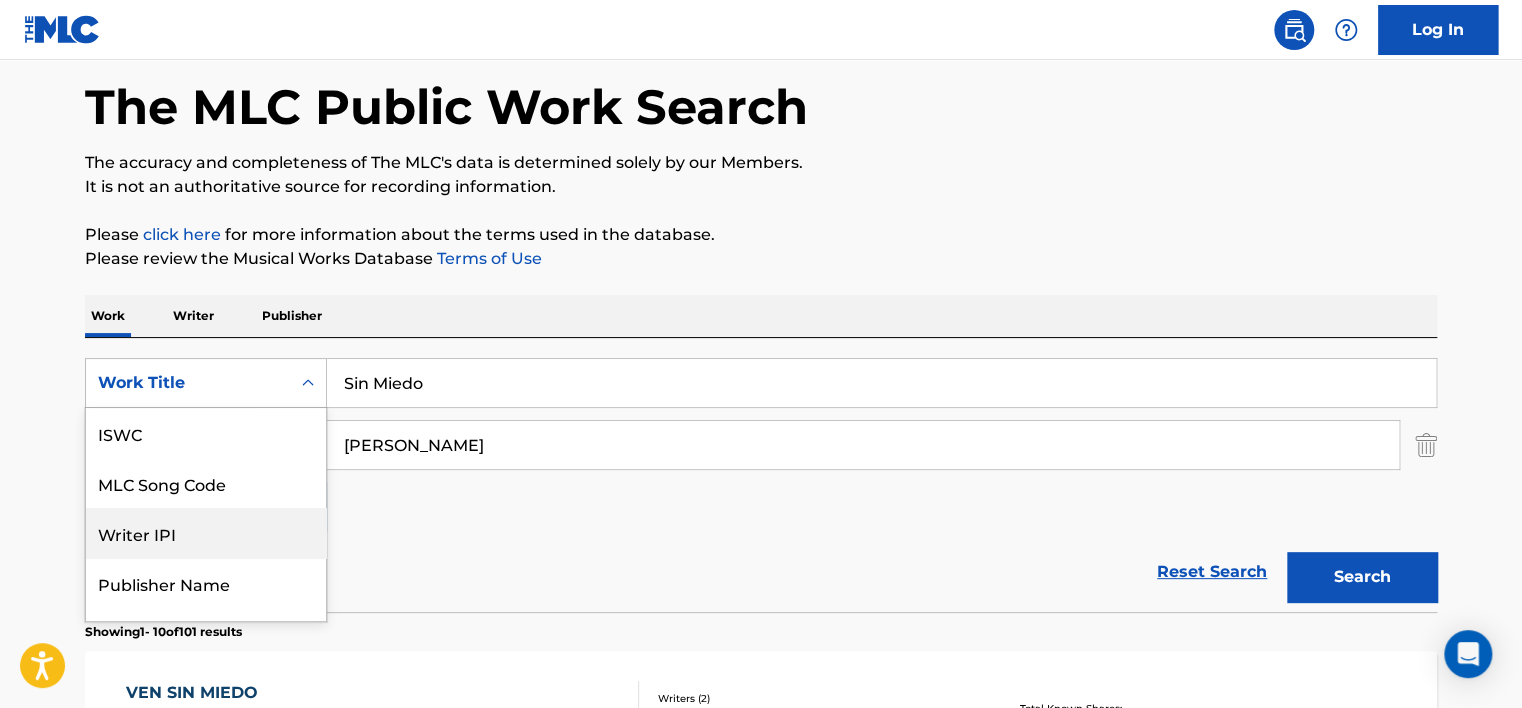 scroll, scrollTop: 88, scrollLeft: 0, axis: vertical 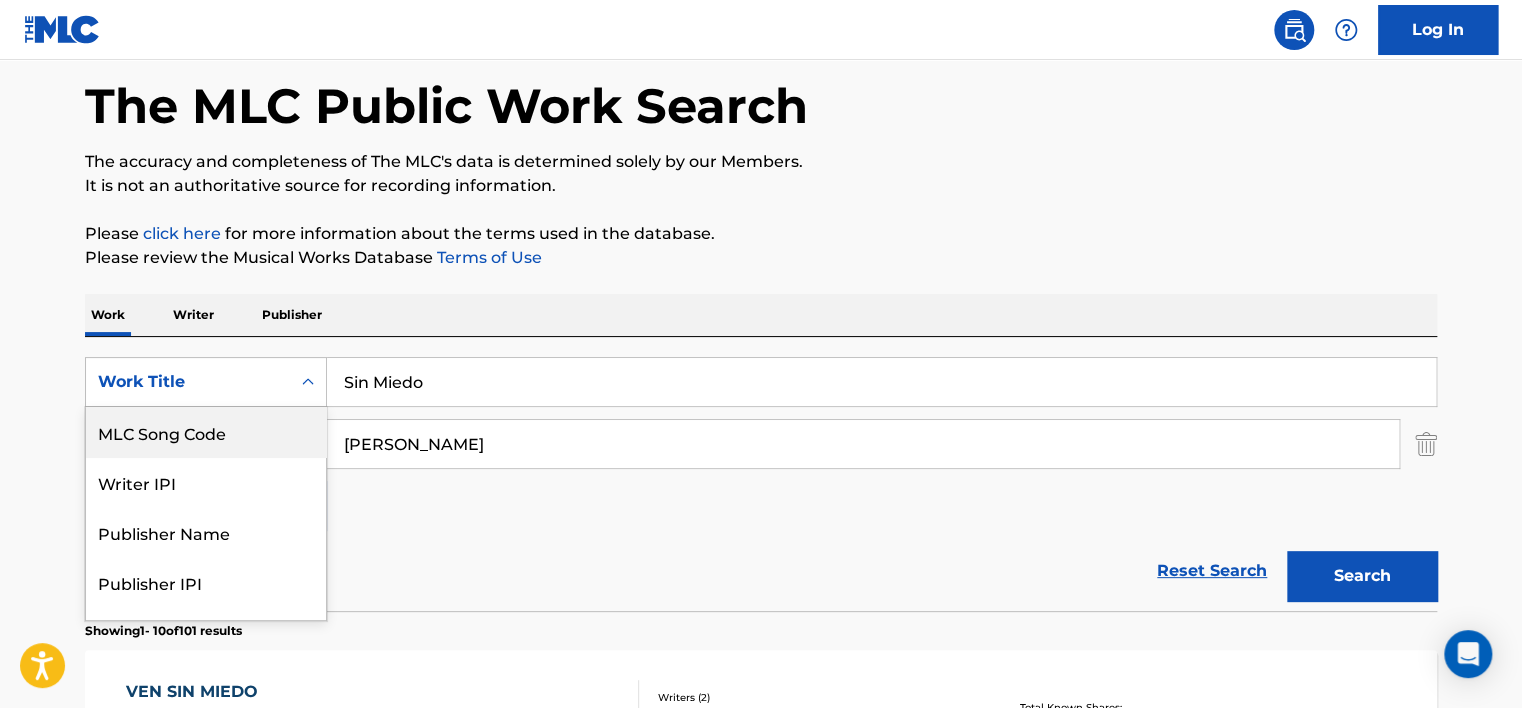 click on "MLC Song Code" at bounding box center [206, 432] 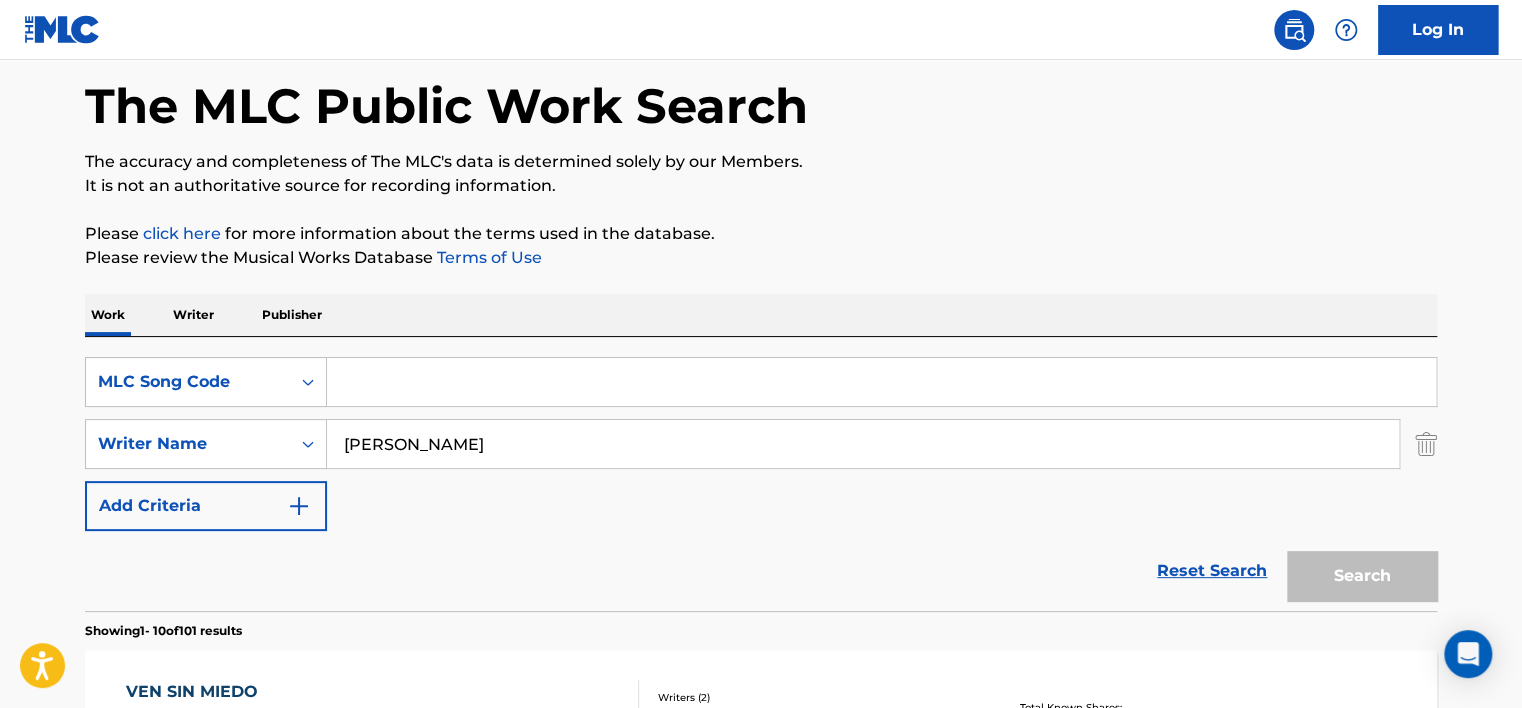 click at bounding box center (881, 382) 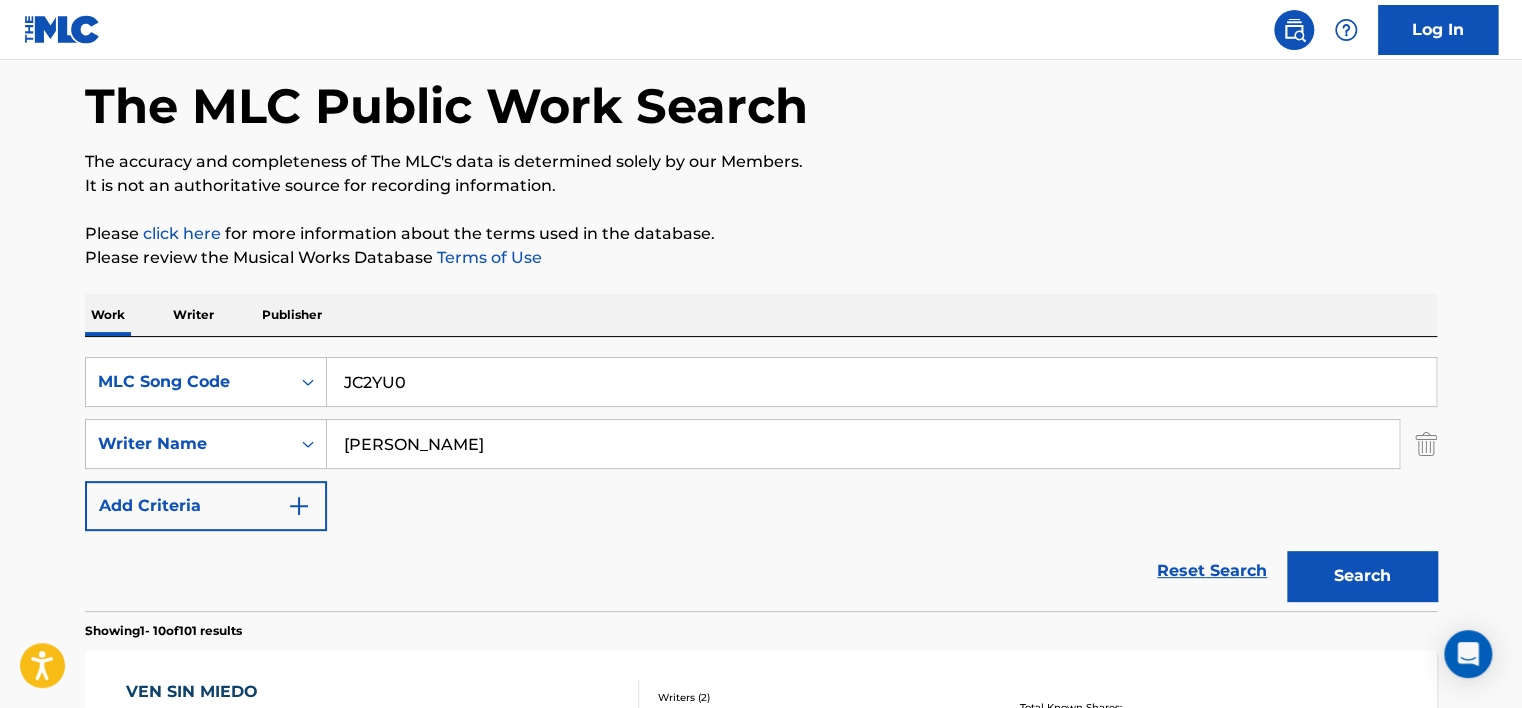 type on "JC2YU0" 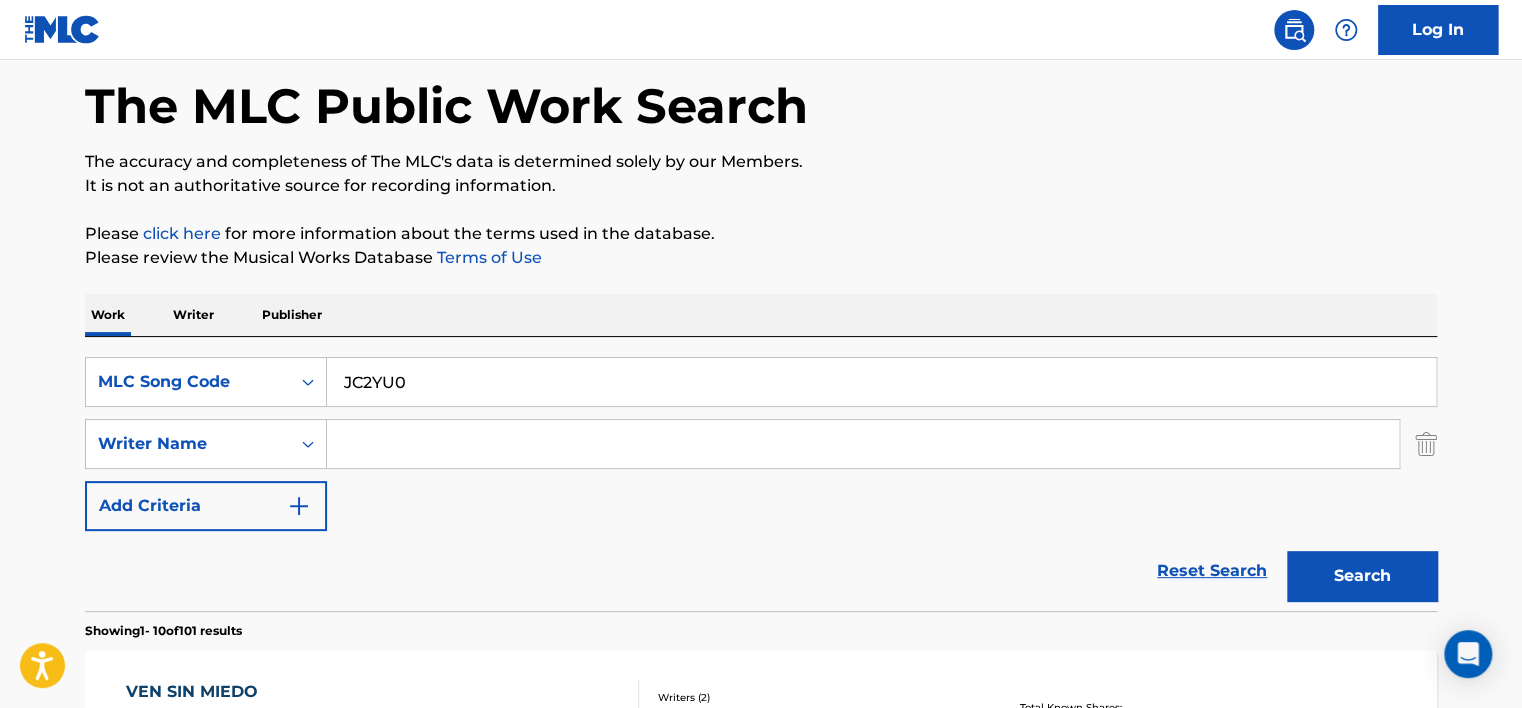 type 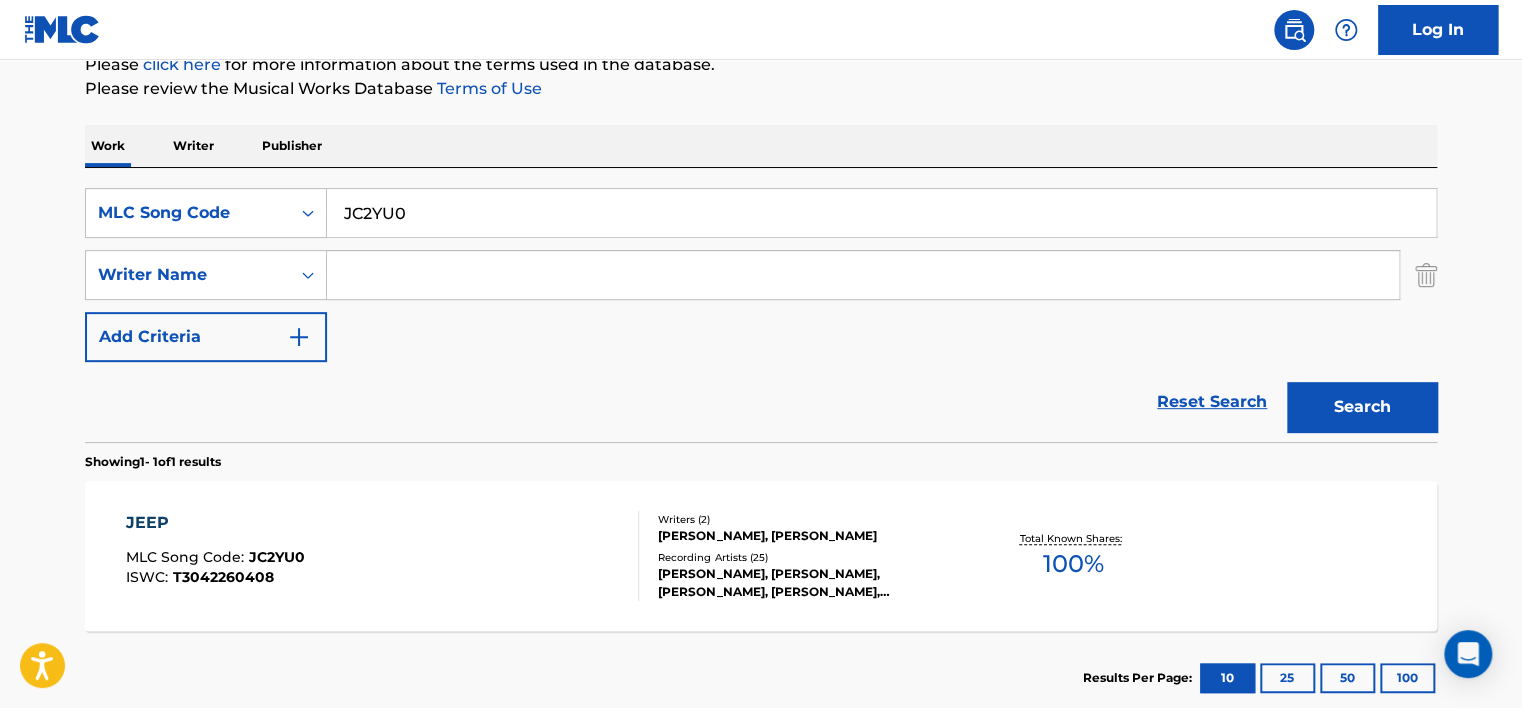 scroll, scrollTop: 380, scrollLeft: 0, axis: vertical 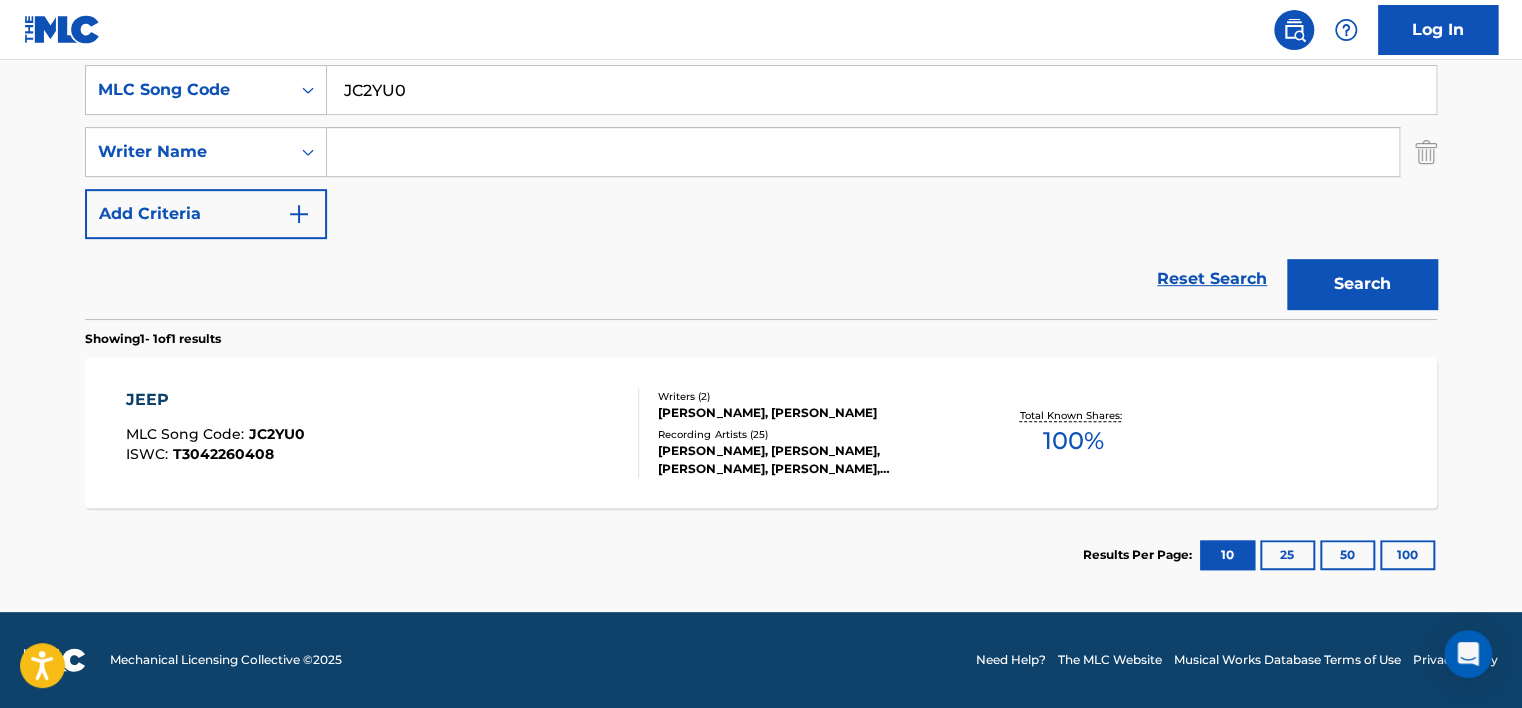 click on "JEEP MLC Song Code : JC2YU0 ISWC : T3042260408" at bounding box center [383, 433] 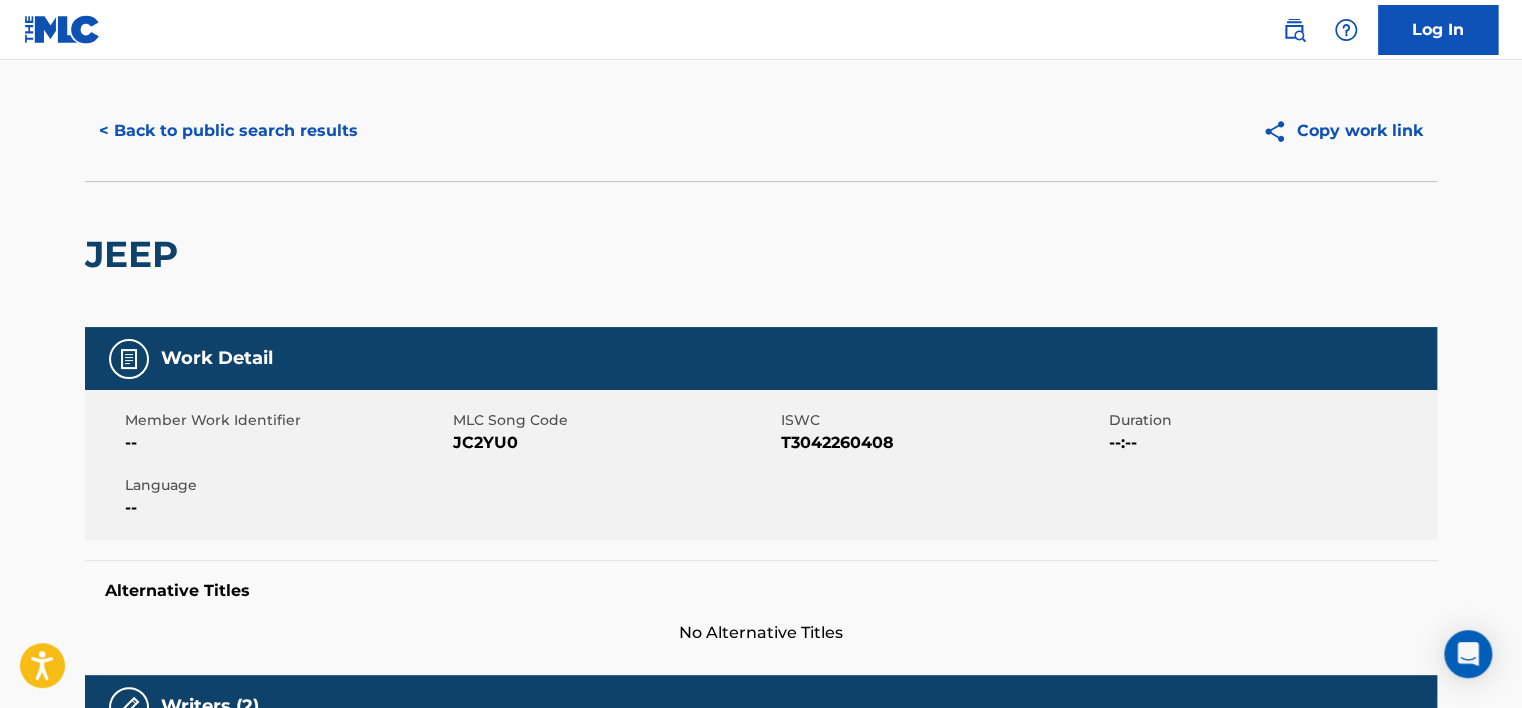 scroll, scrollTop: 0, scrollLeft: 0, axis: both 